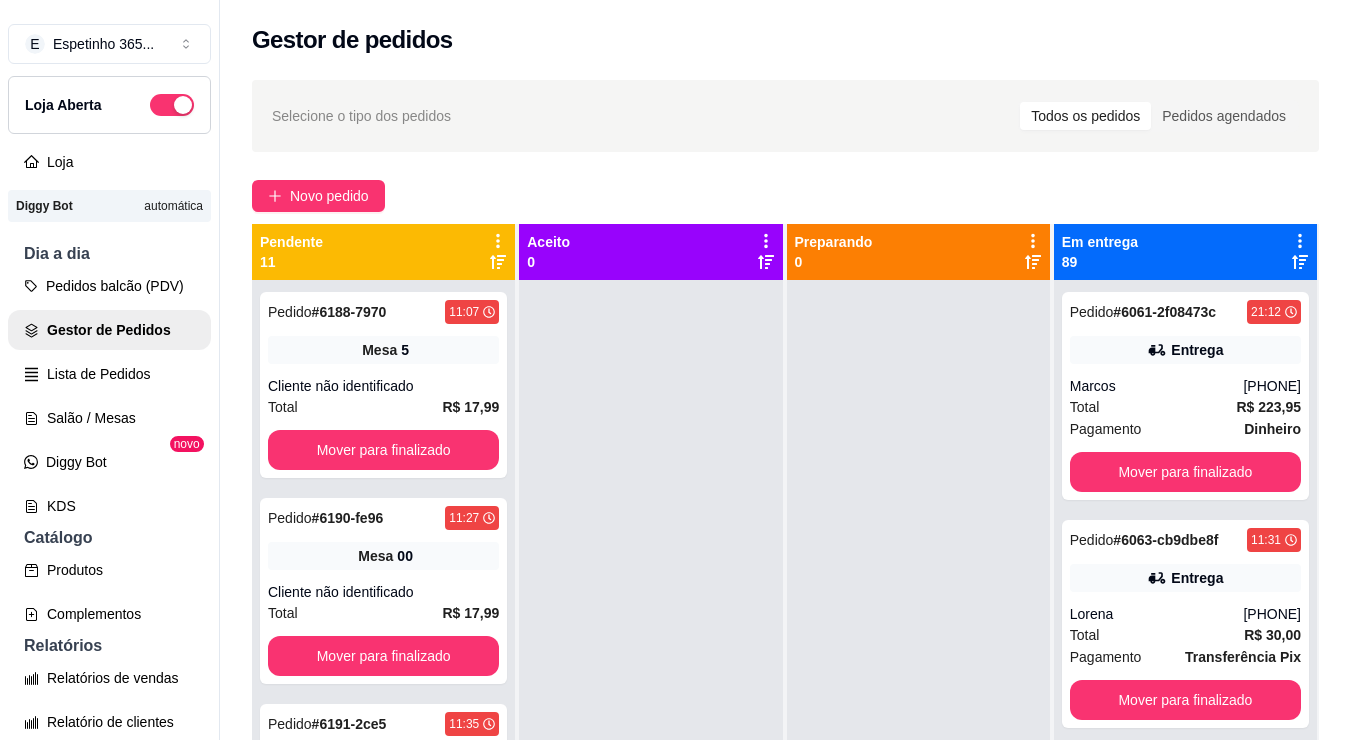 click at bounding box center (183, 105) 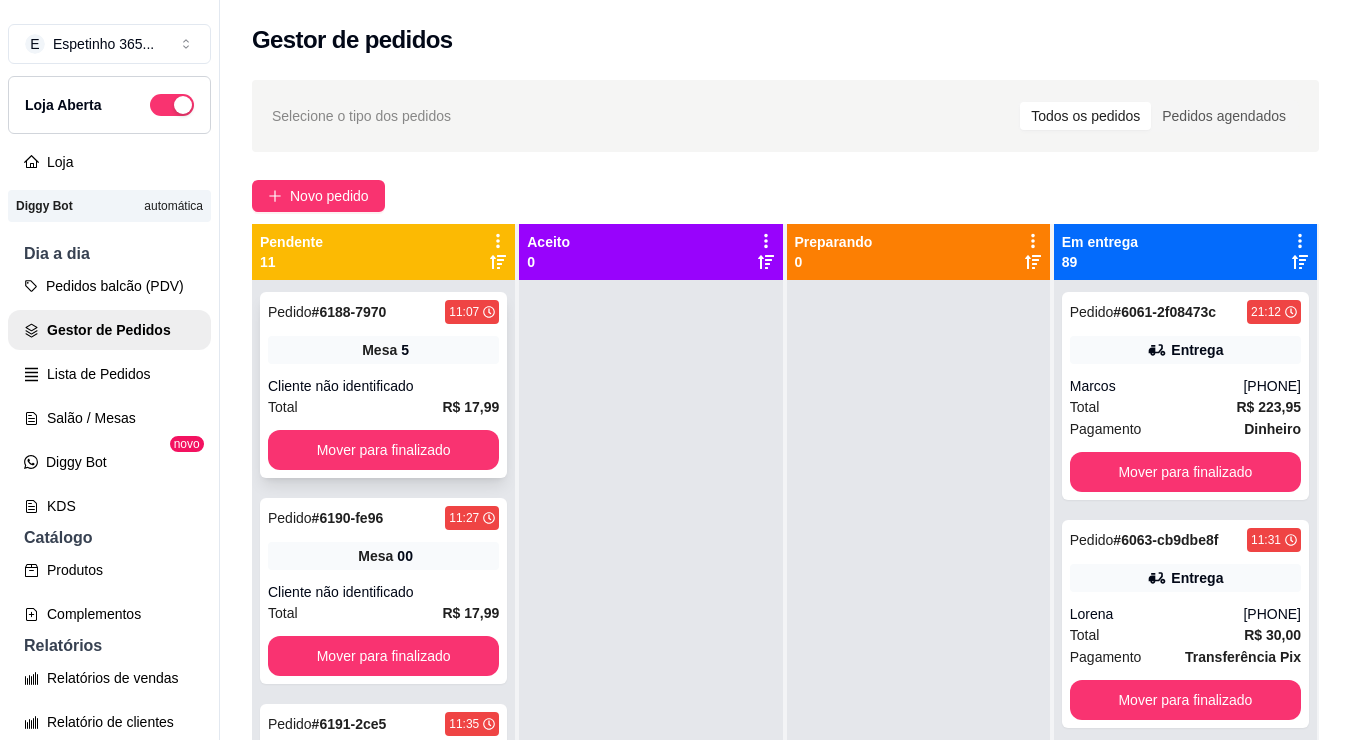 click on "Mover para finalizado" at bounding box center (383, 450) 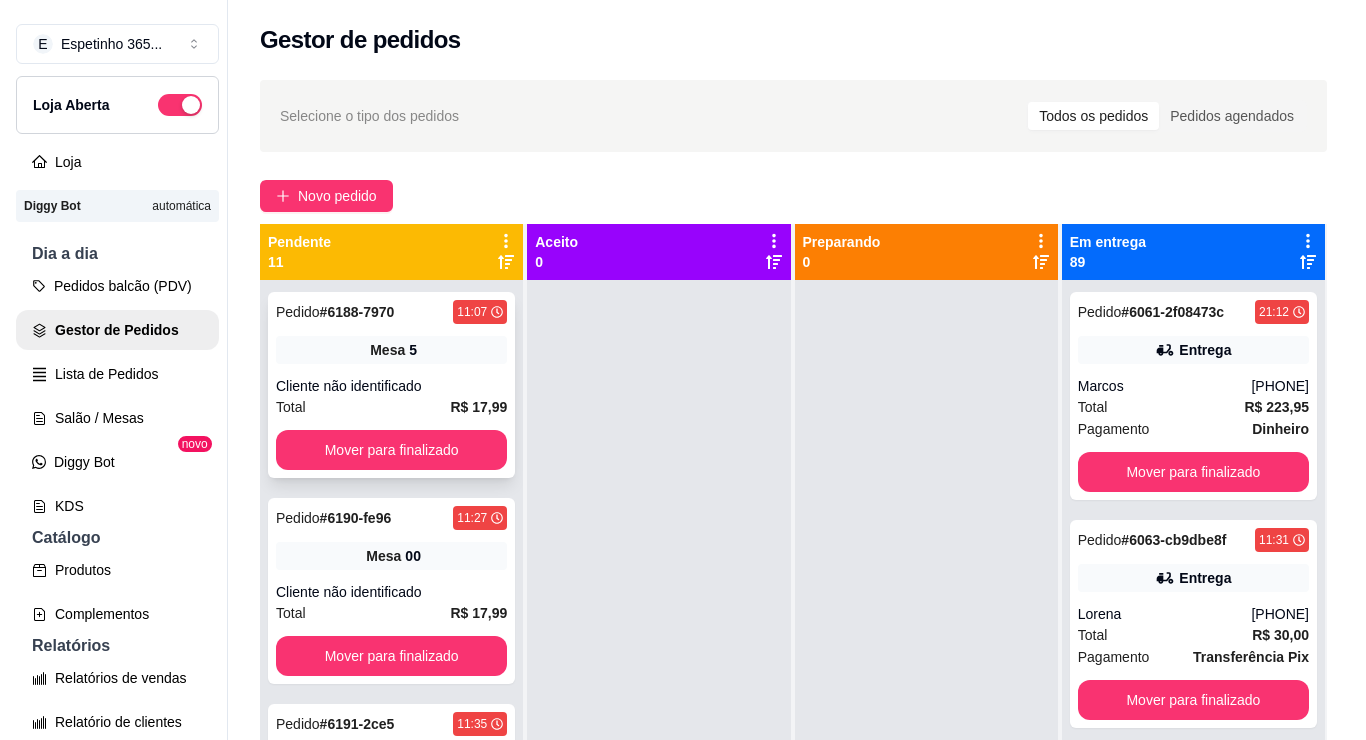 scroll, scrollTop: 0, scrollLeft: 0, axis: both 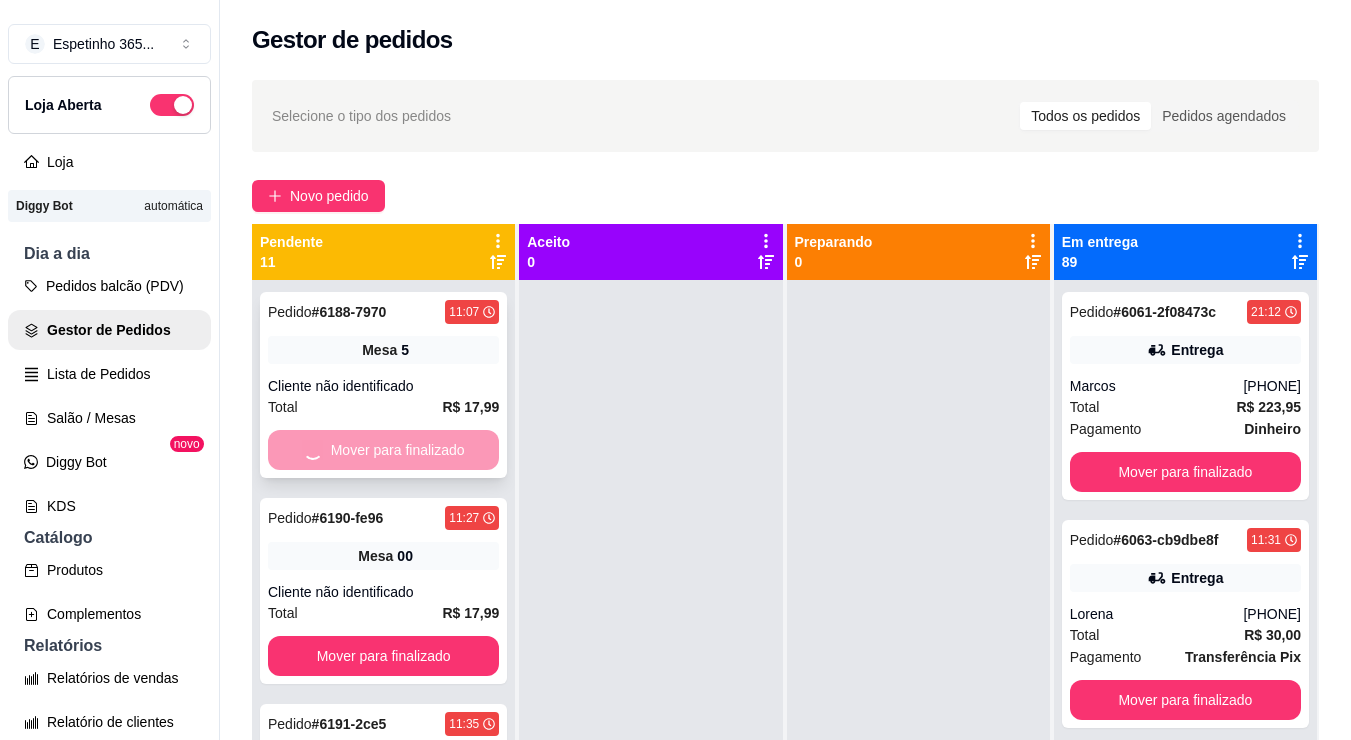 click on "Mover para finalizado" at bounding box center (383, 656) 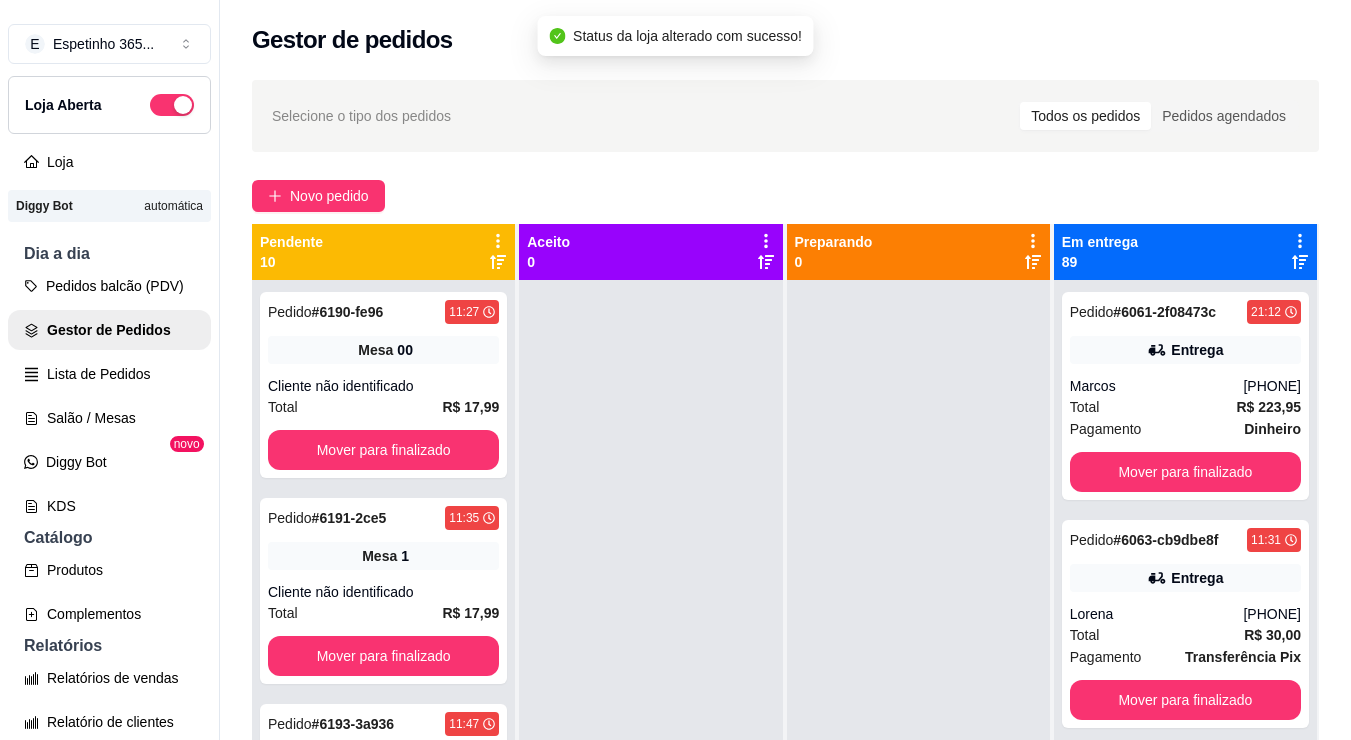 click on "Mover para finalizado" at bounding box center [383, 450] 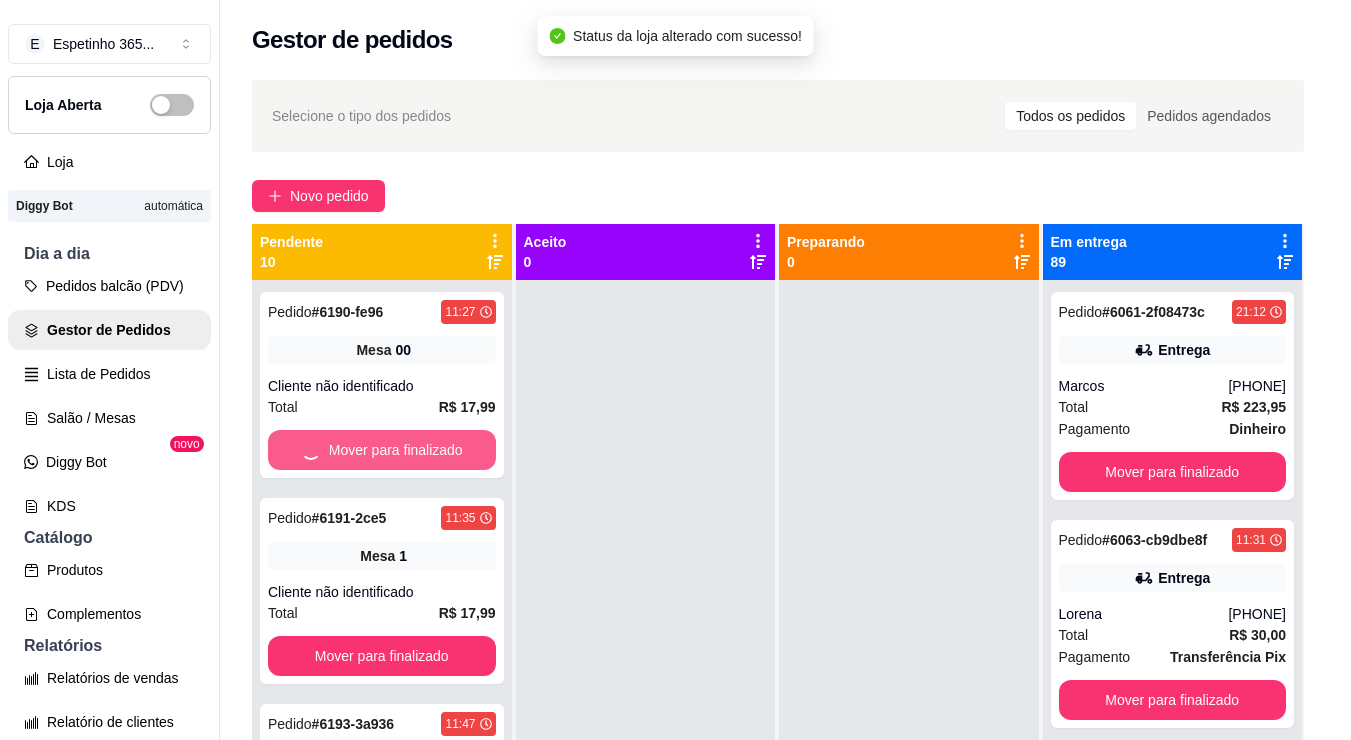 click on "feito há [MINUTES] minutos Número da Mesa [NUMBER] Tipo Mesa Horário do pedido [DATE] [TIME] Status do pedido PENDENTE Resumo do pedido [NUMBER] x Almoço [NUMBER] tipo de carne R$ [PRICE] Almoço [NUMBER] x Arroz ( R$ [PRICE] ) [NUMBER] x Feijão de caldo ( R$ [PRICE] ) [NUMBER] x Macarrão espaguete ( R$ [PRICE] ) [NUMBER] x Farofa ( R$ [PRICE] ) [NUMBER] x Purê ( R$ [PRICE] ) Carnes [NUMBER] tipo [NUMBER] x Bifé bovino ( R$ [PRICE] ) [NUMBER] x Carne de panela bovina ( R$ [PRICE] ) Saladas [NUMBER] x Alface e tomate ( R$ [PRICE] ) Observações: ENDERECO: [STREET] ([BRAND] [BRAND]) Subtotal R$ [PRICE] Total R$ [PRICE]" at bounding box center [676, 366] 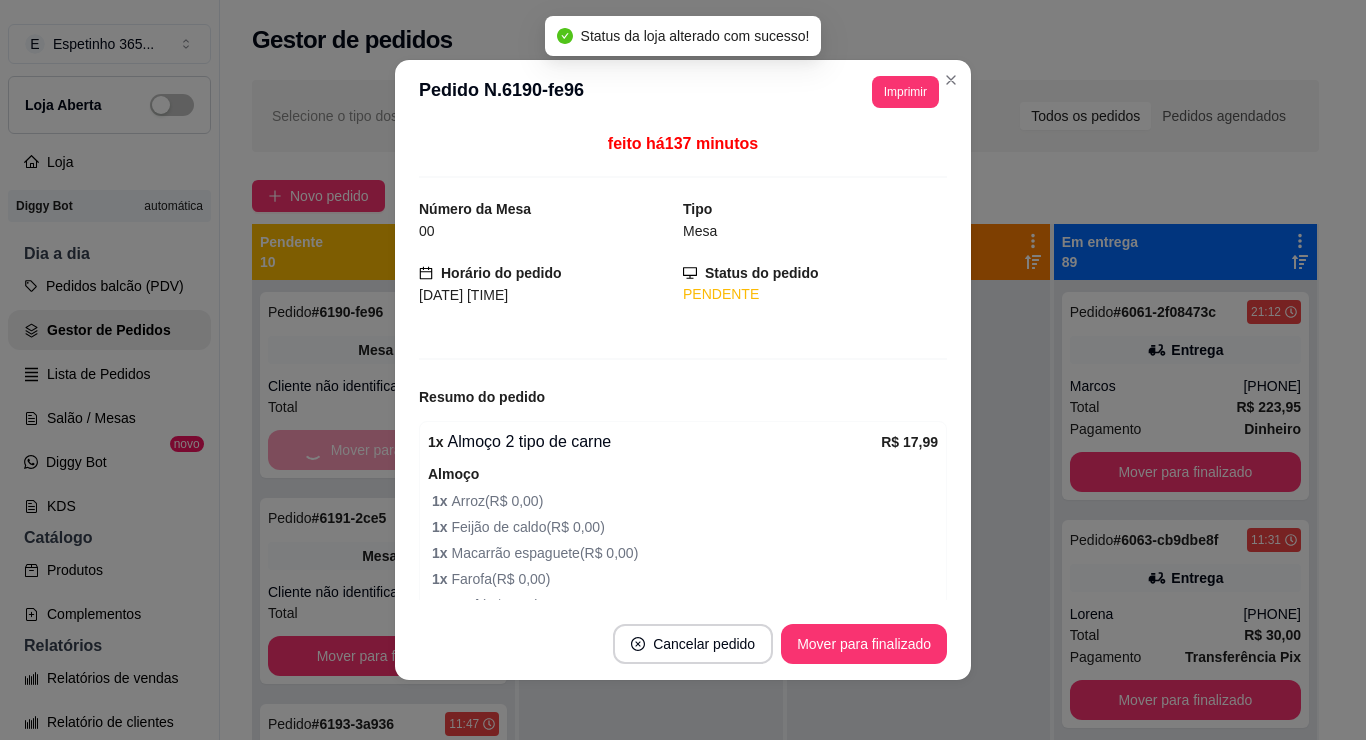 click on "Mover para finalizado" at bounding box center [383, 656] 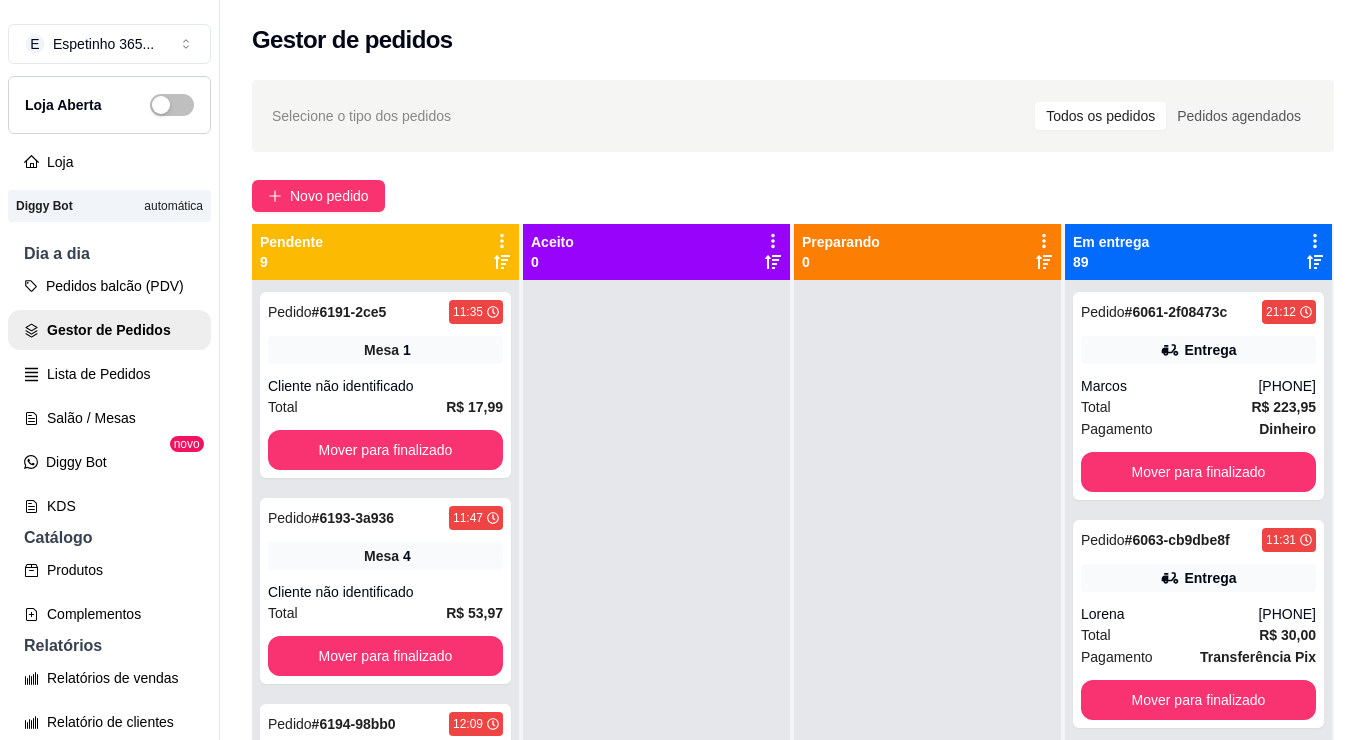 click at bounding box center [927, 650] 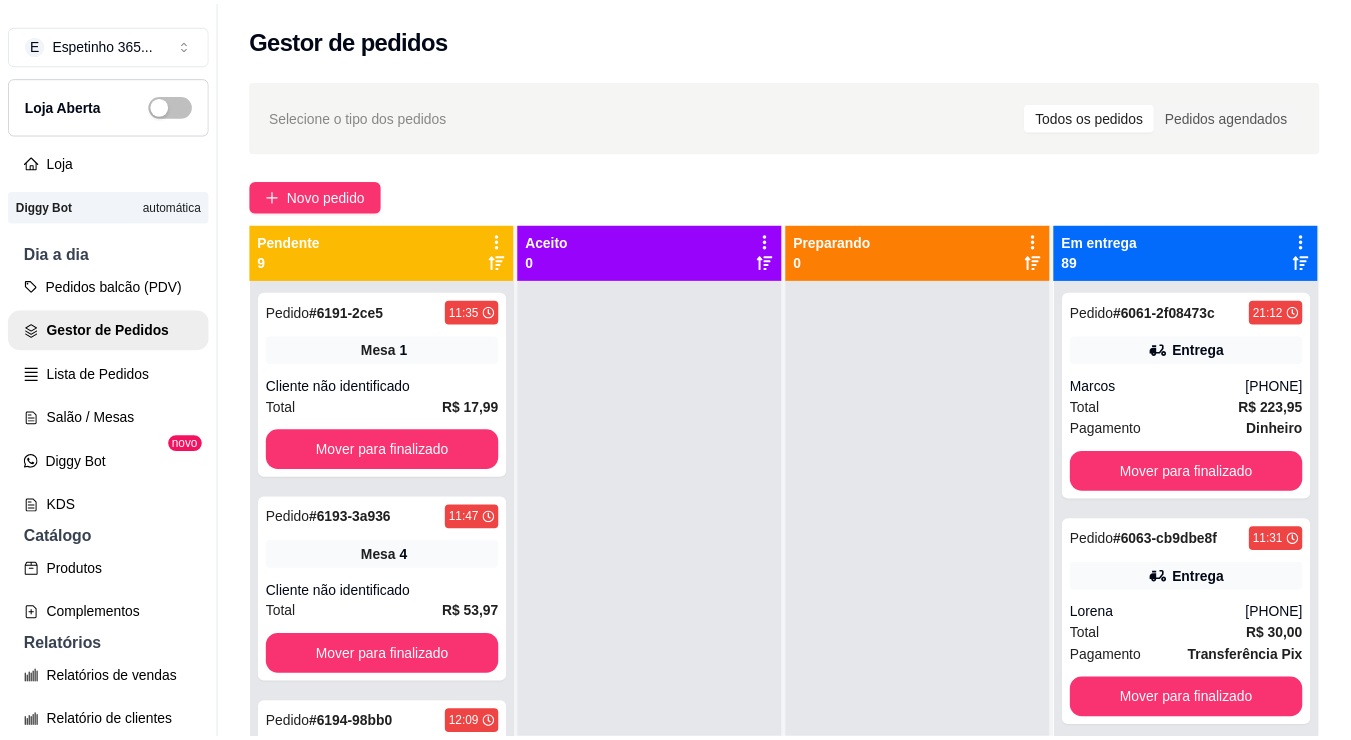 scroll, scrollTop: 19876, scrollLeft: 0, axis: vertical 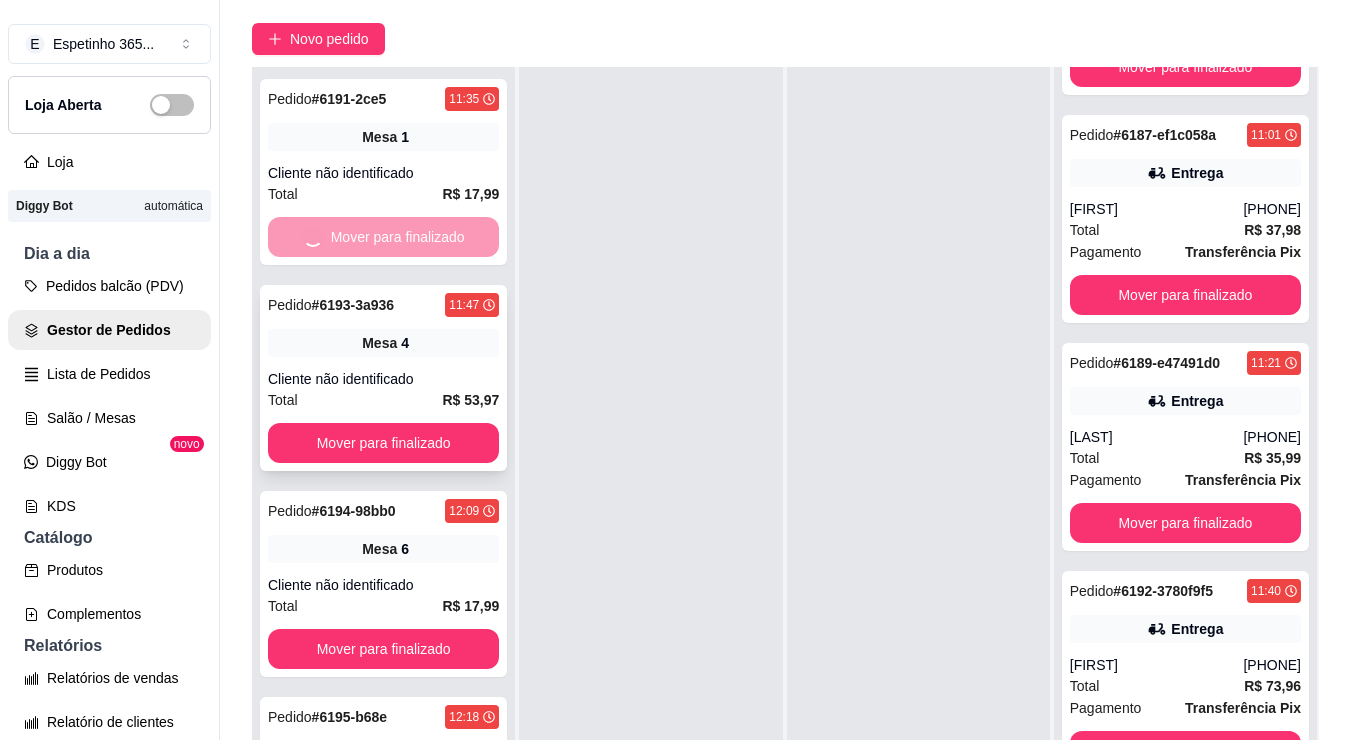 click on "Mover para finalizado" at bounding box center [383, 443] 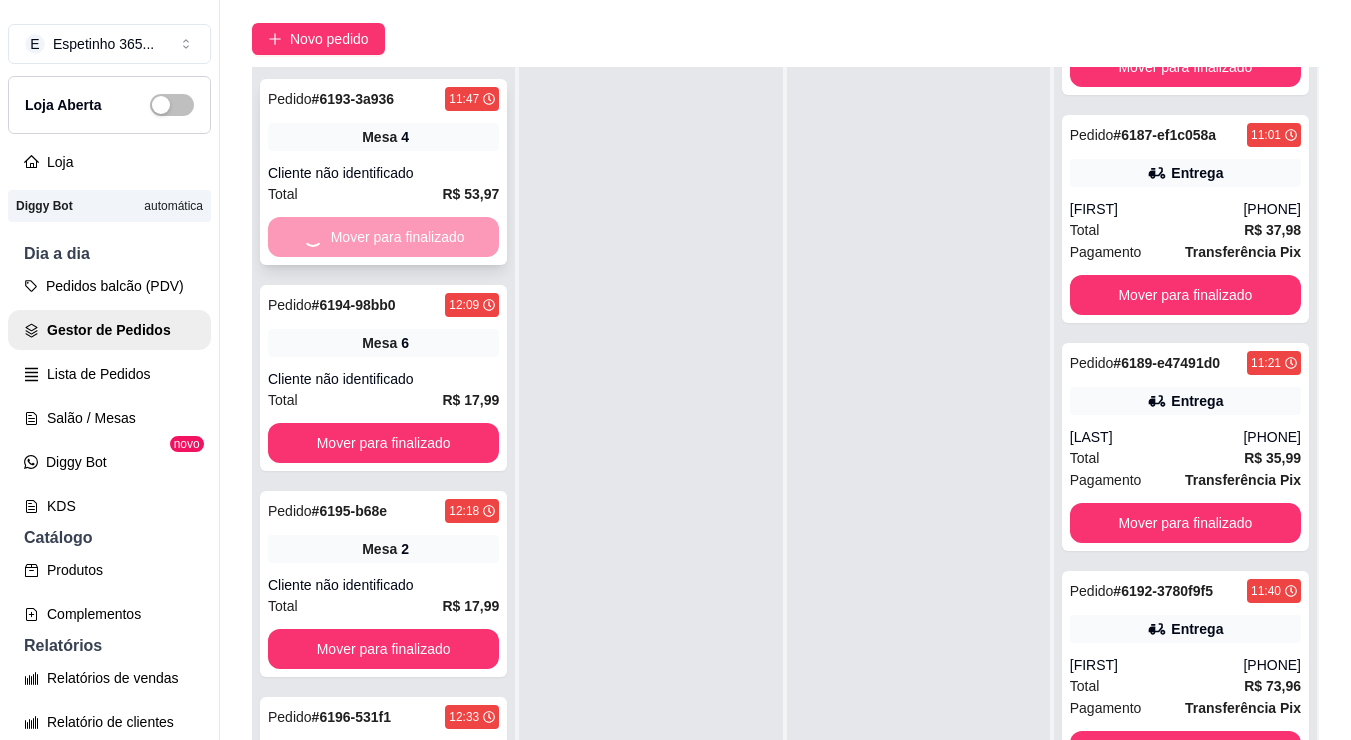 click on "Mover para finalizado" at bounding box center [383, 443] 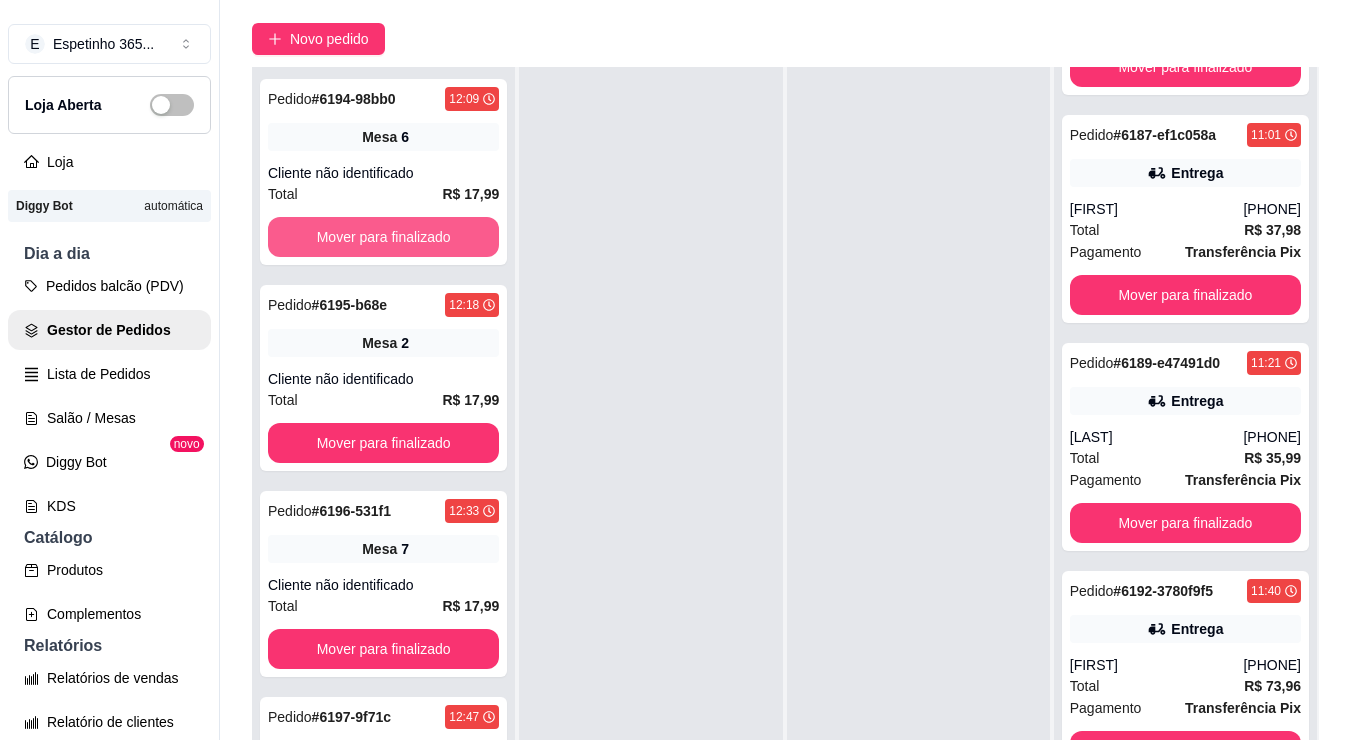 click on "Mover para finalizado" at bounding box center (383, 237) 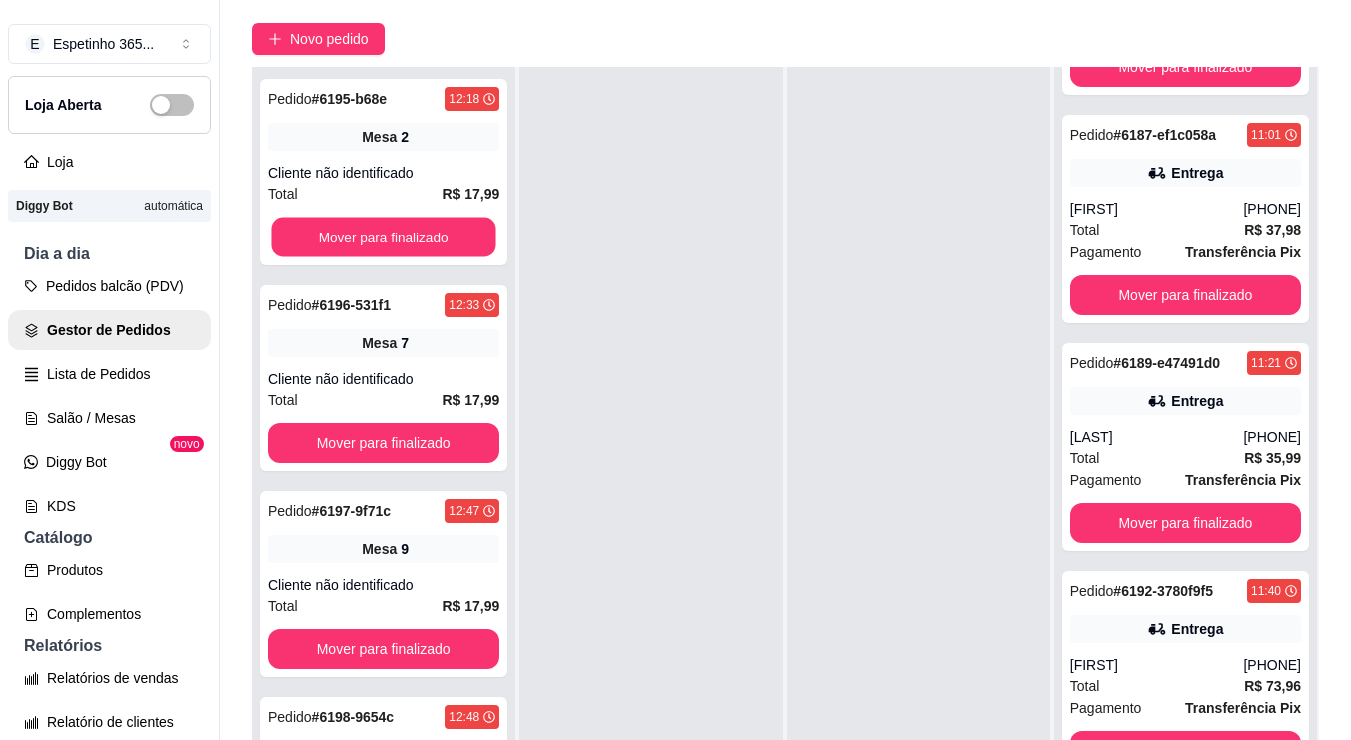 click on "Mover para finalizado" at bounding box center (383, 237) 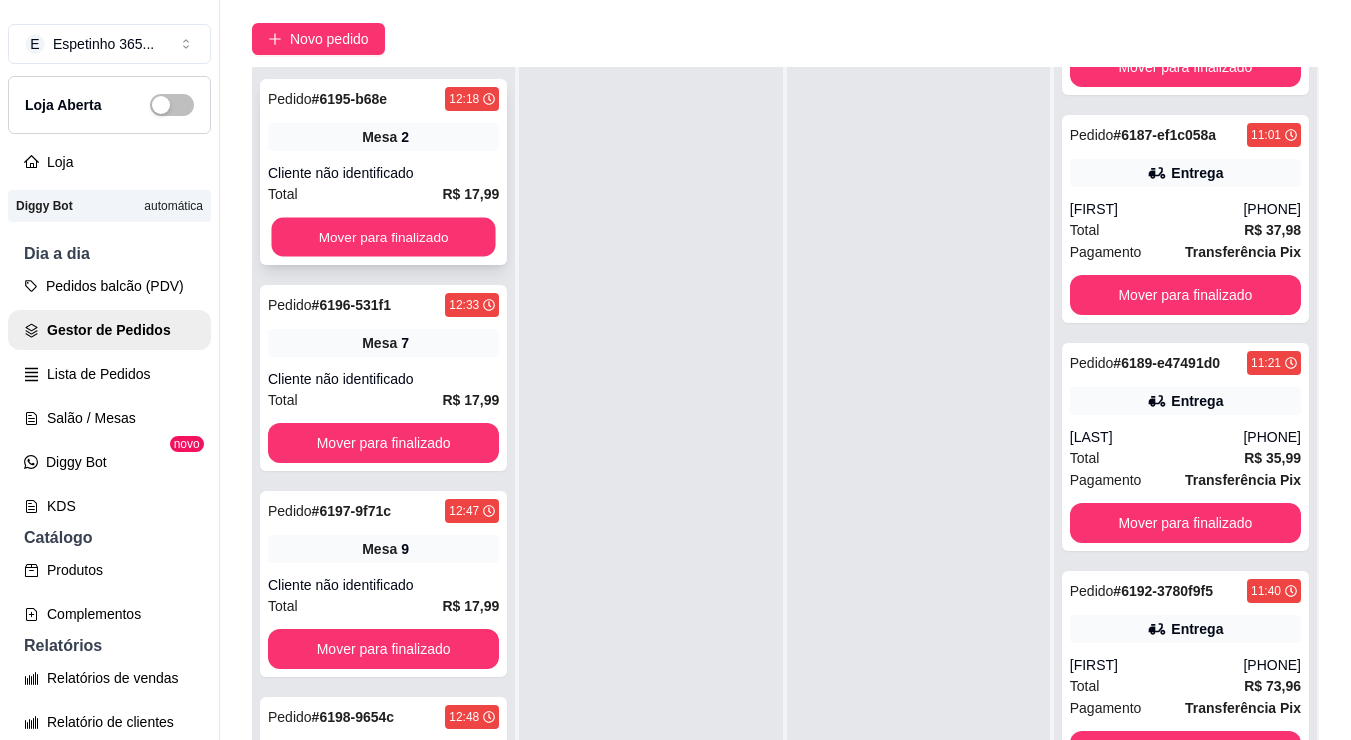click on "Mover para finalizado" at bounding box center [383, 237] 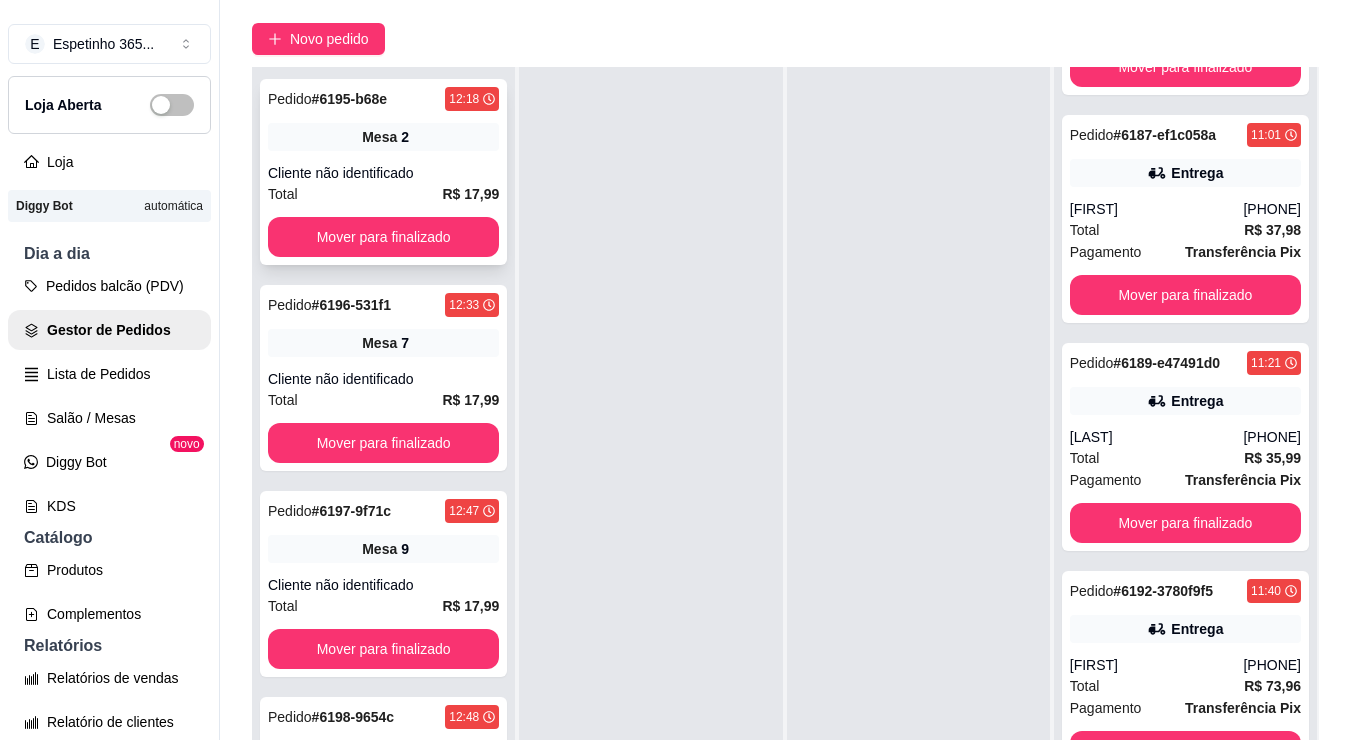 click on "Mover para finalizado" at bounding box center (383, 237) 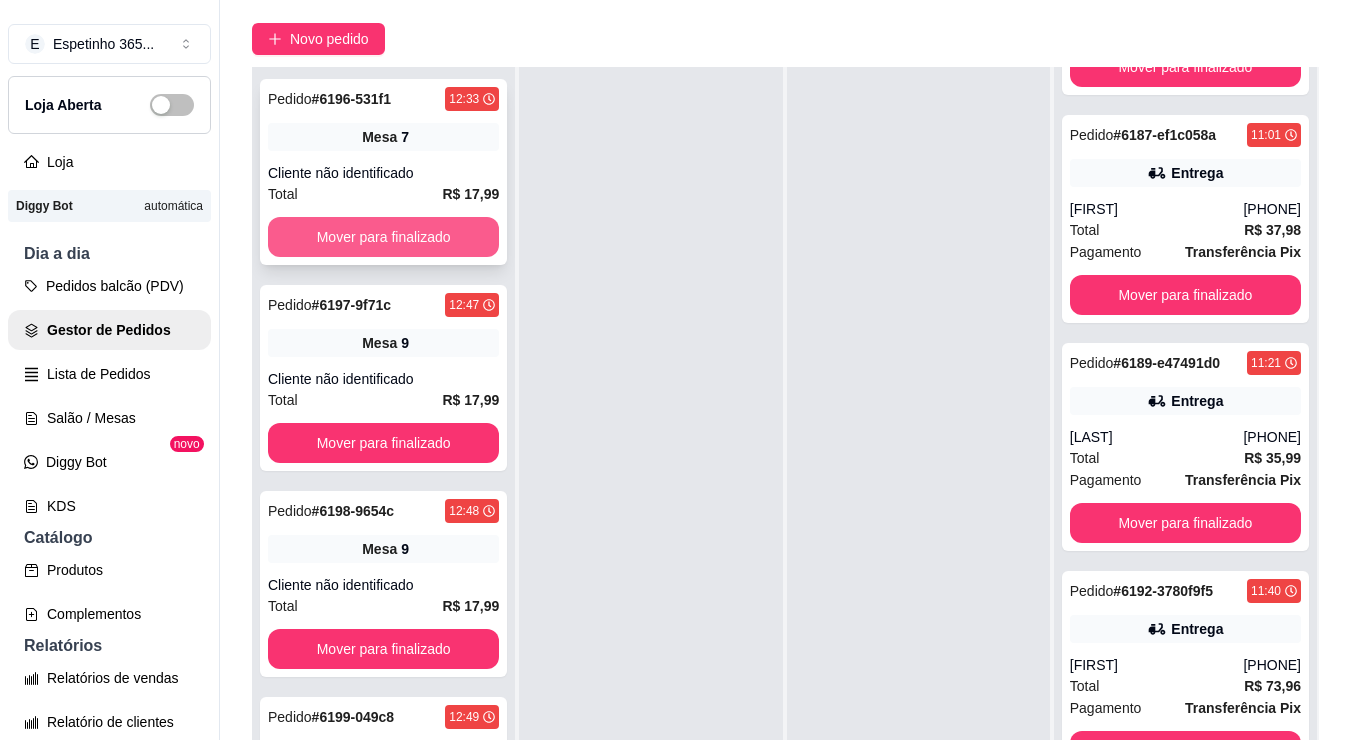 click on "Mover para finalizado" at bounding box center (383, 237) 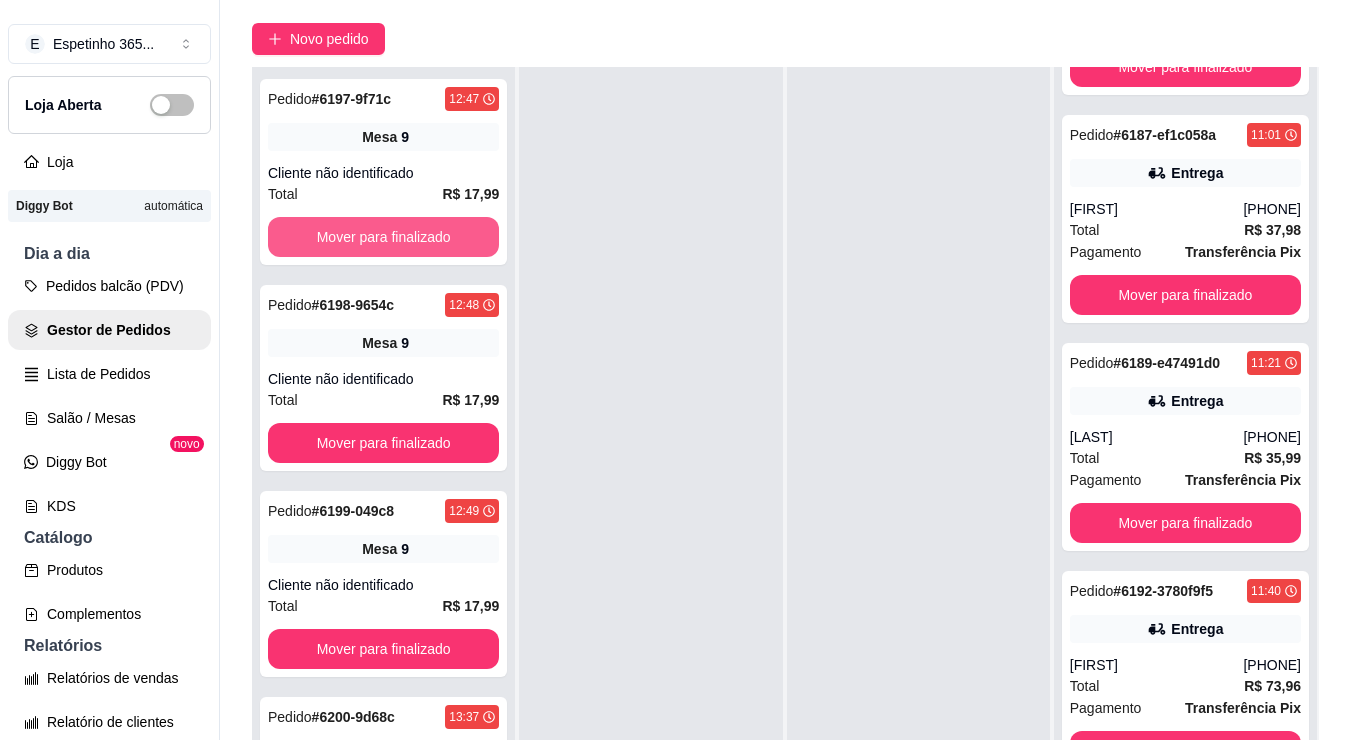 click on "Mover para finalizado" at bounding box center (383, 237) 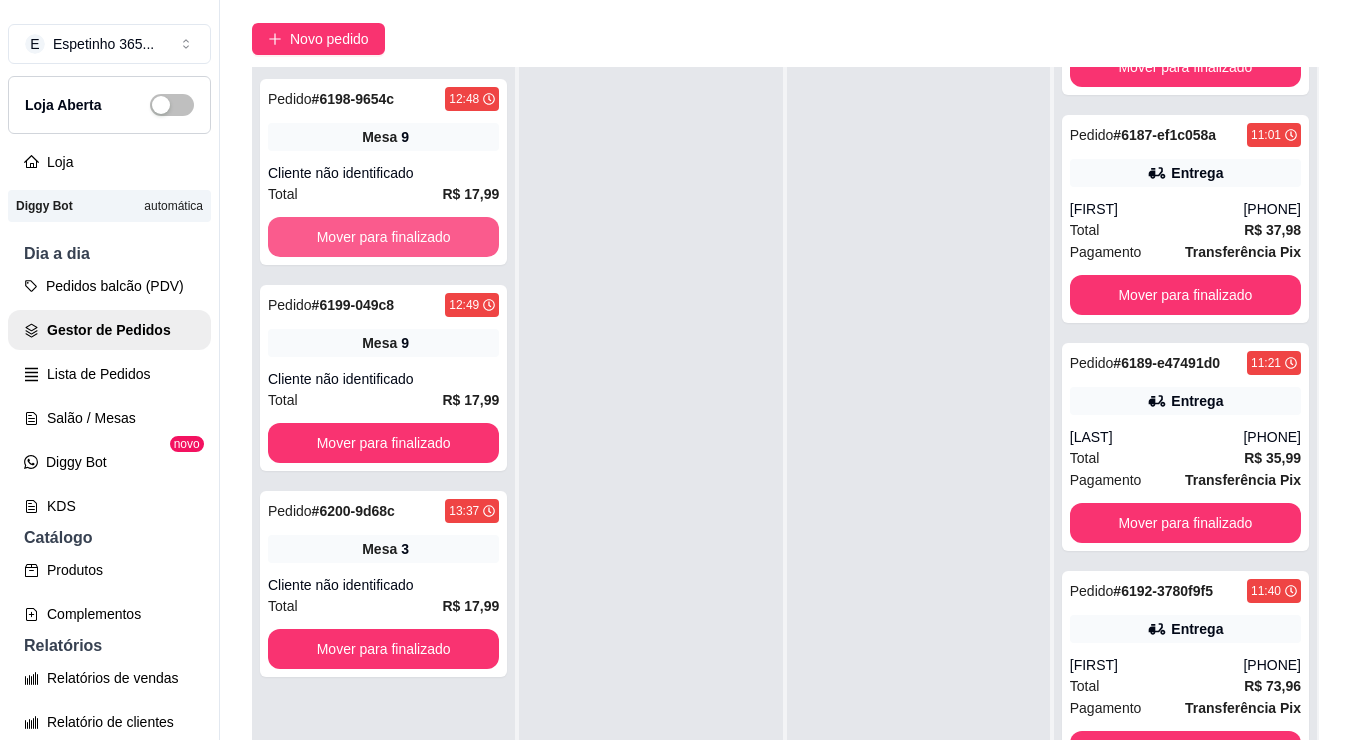 click on "Mover para finalizado" at bounding box center (383, 237) 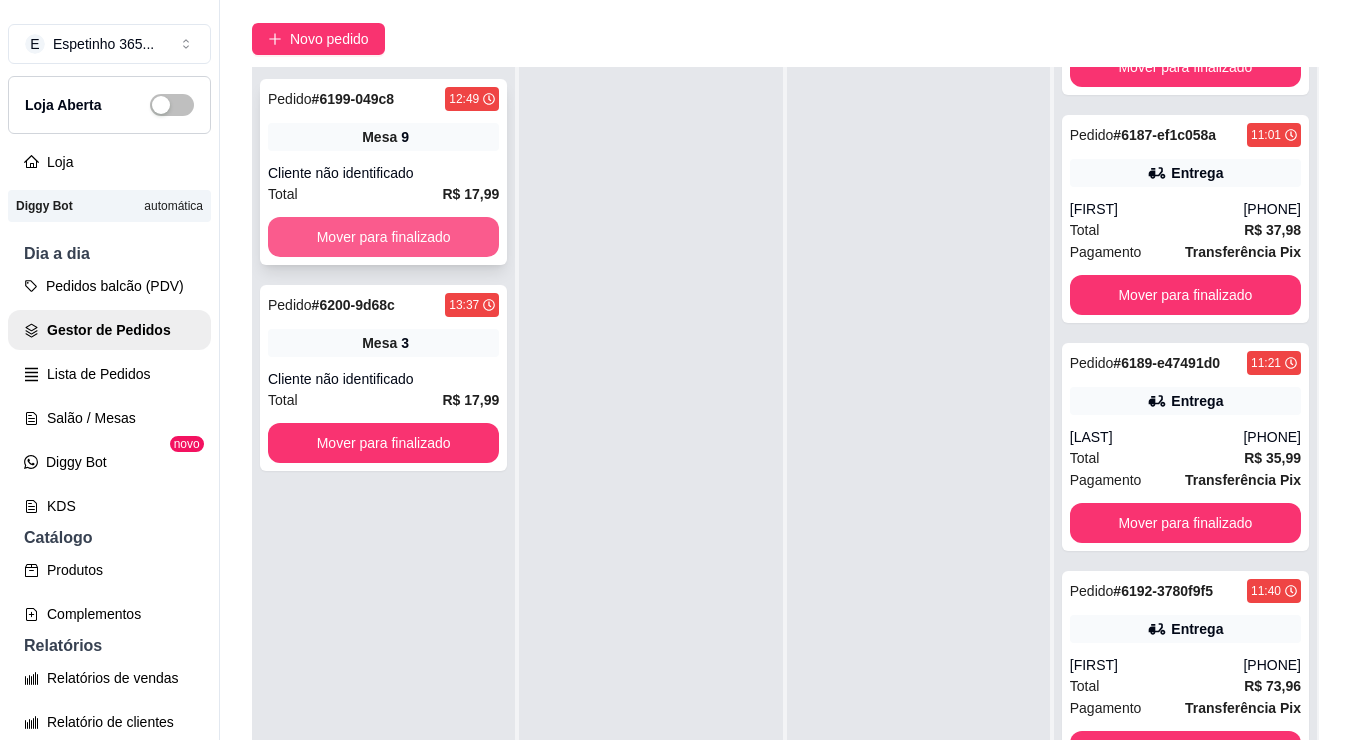 click on "Mover para finalizado" at bounding box center [383, 237] 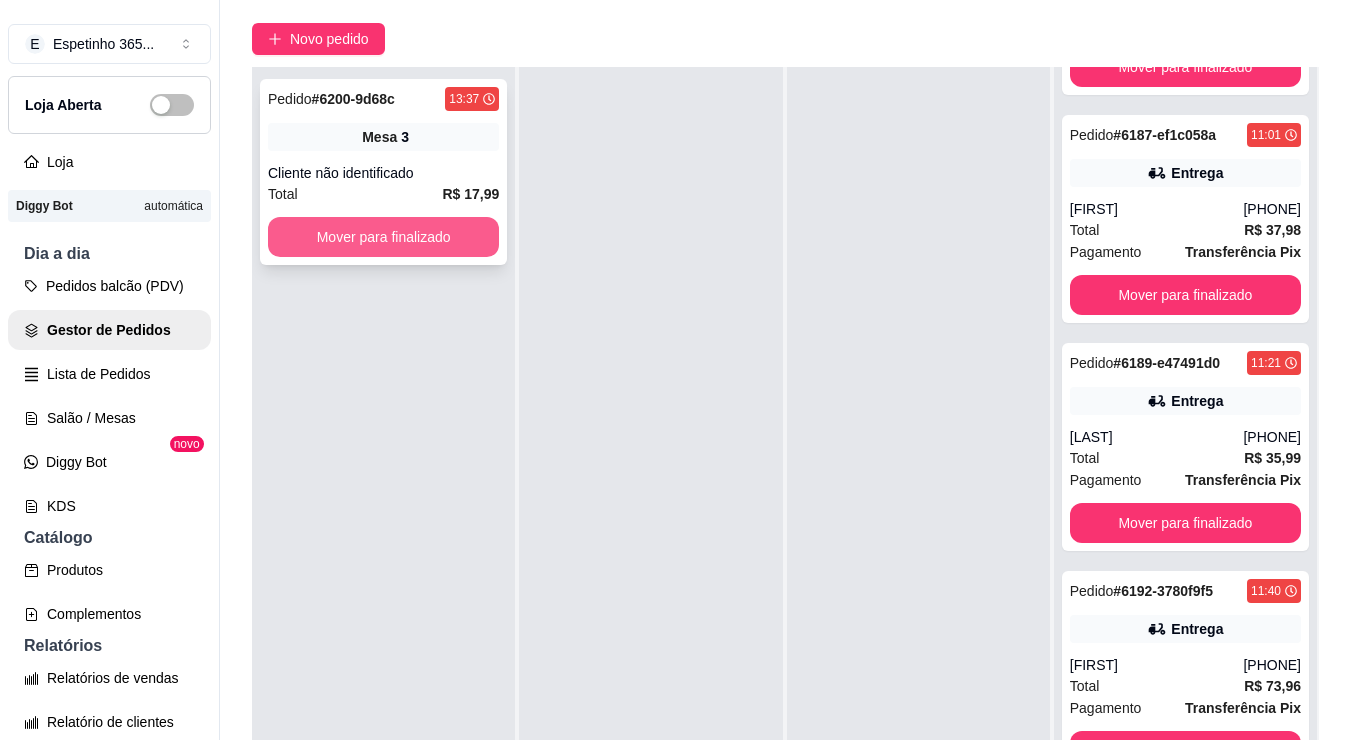 click on "Mover para finalizado" at bounding box center (383, 237) 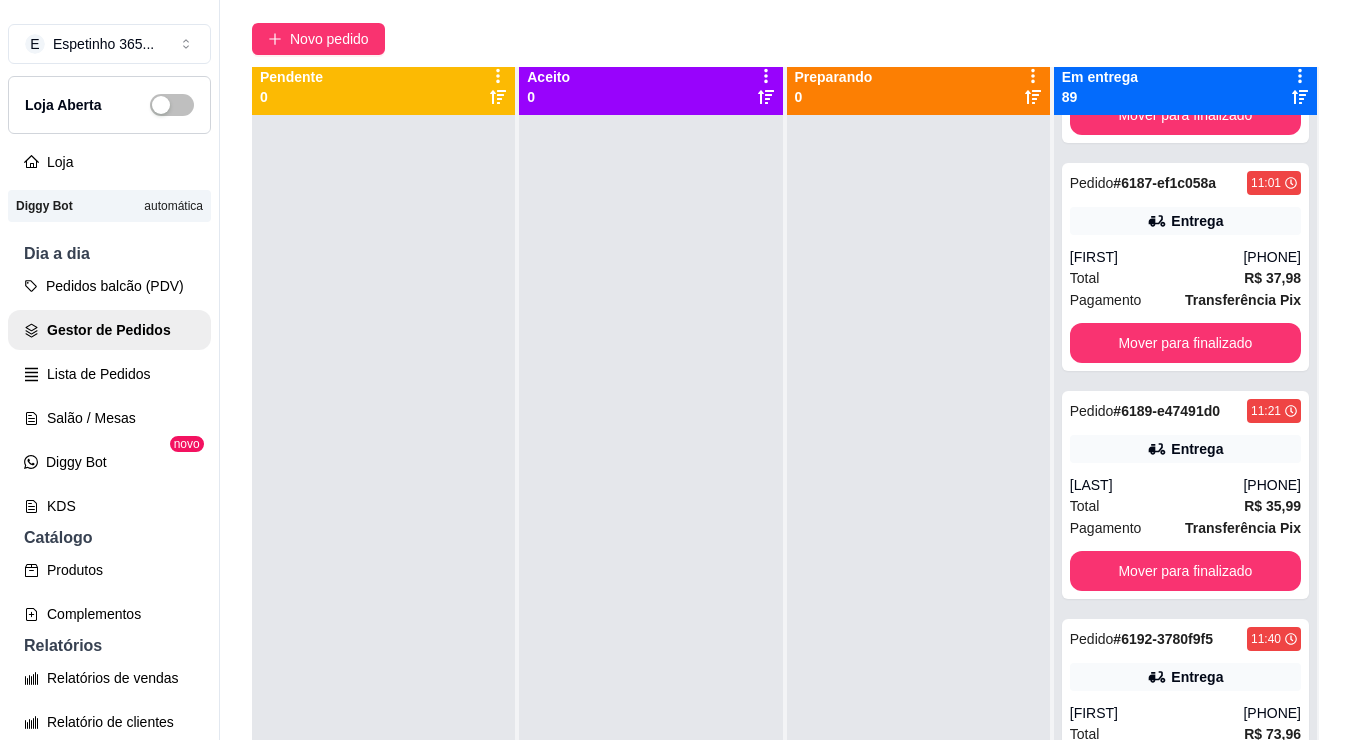 scroll, scrollTop: 0, scrollLeft: 0, axis: both 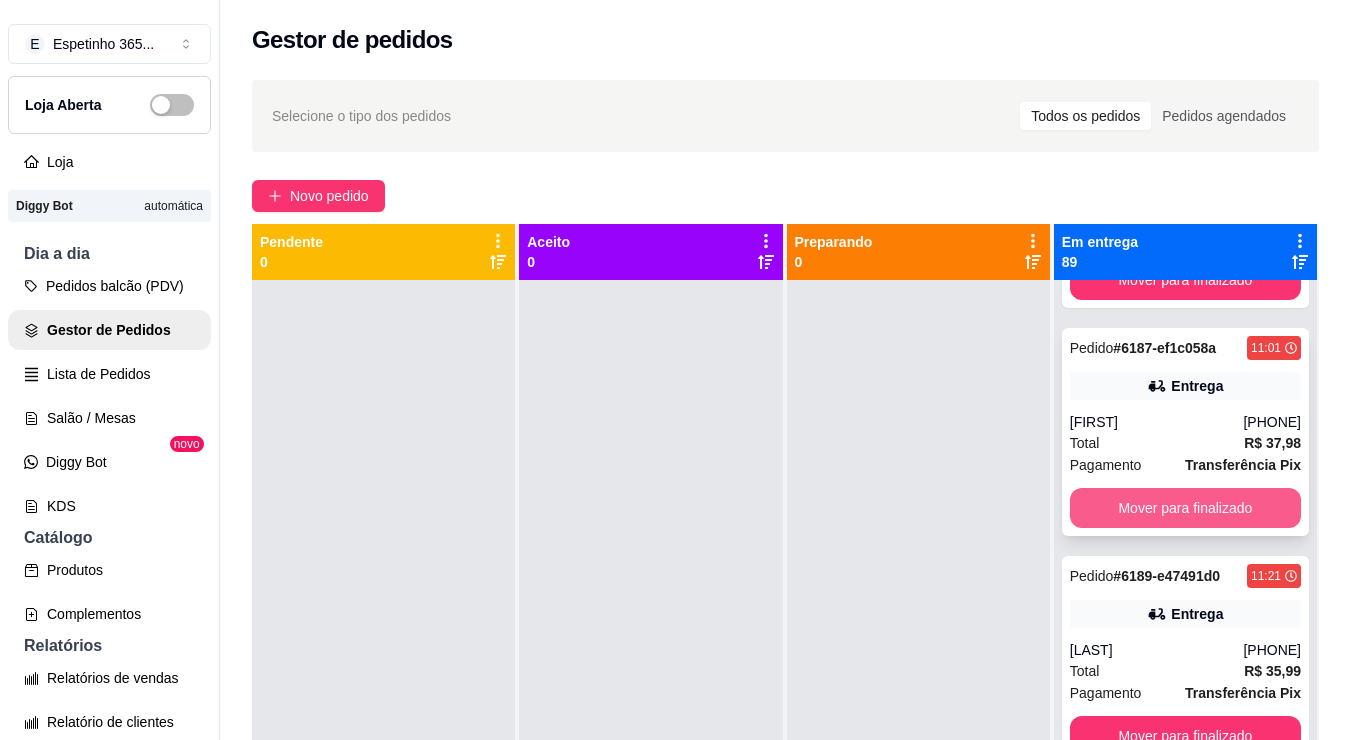 click on "Mover para finalizado" at bounding box center [1185, 508] 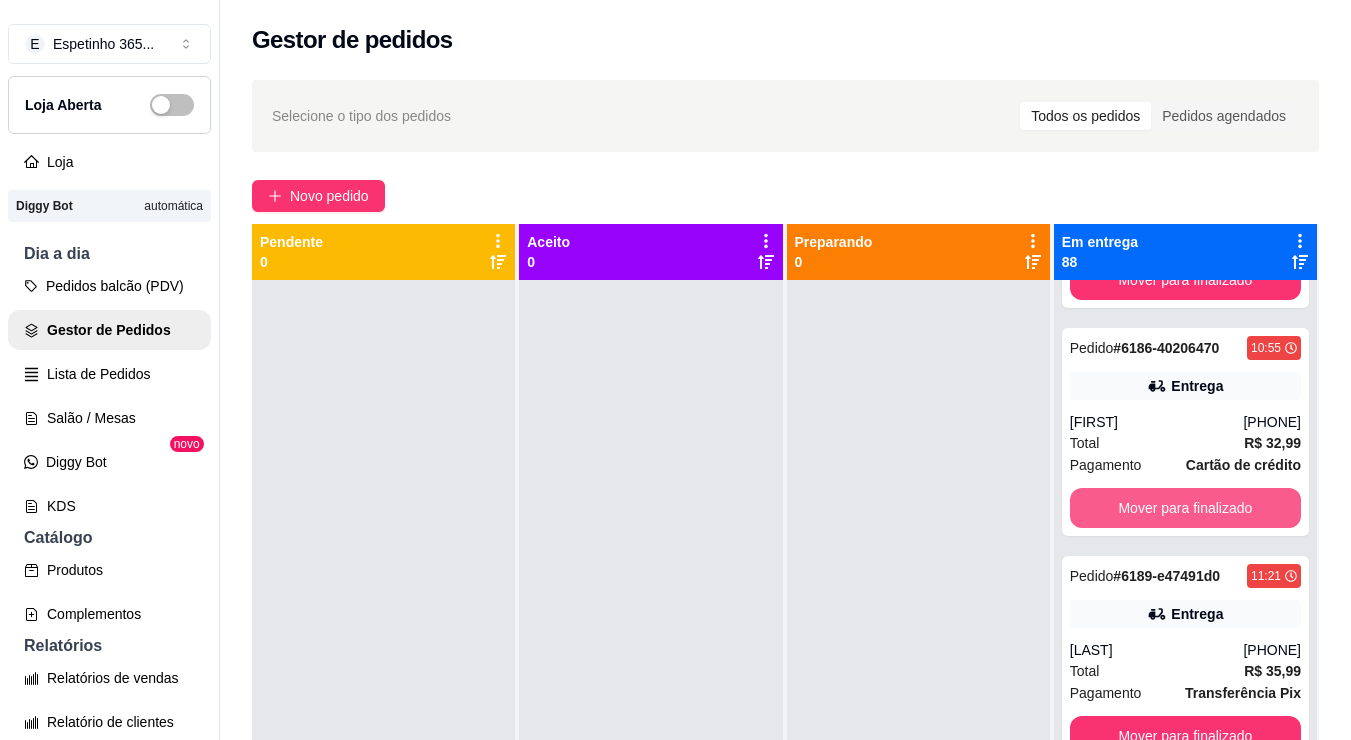 click on "Mover para finalizado" at bounding box center [1185, 508] 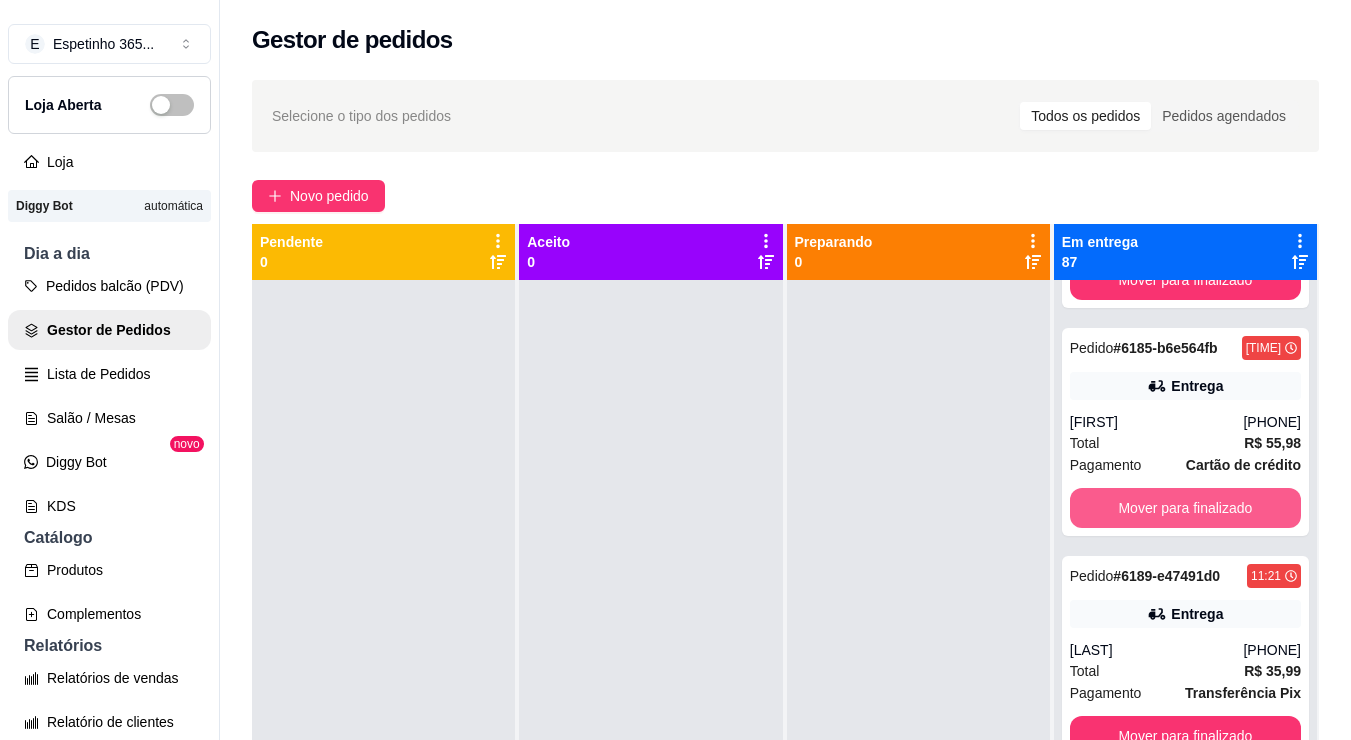 click on "Mover para finalizado" at bounding box center (1185, 508) 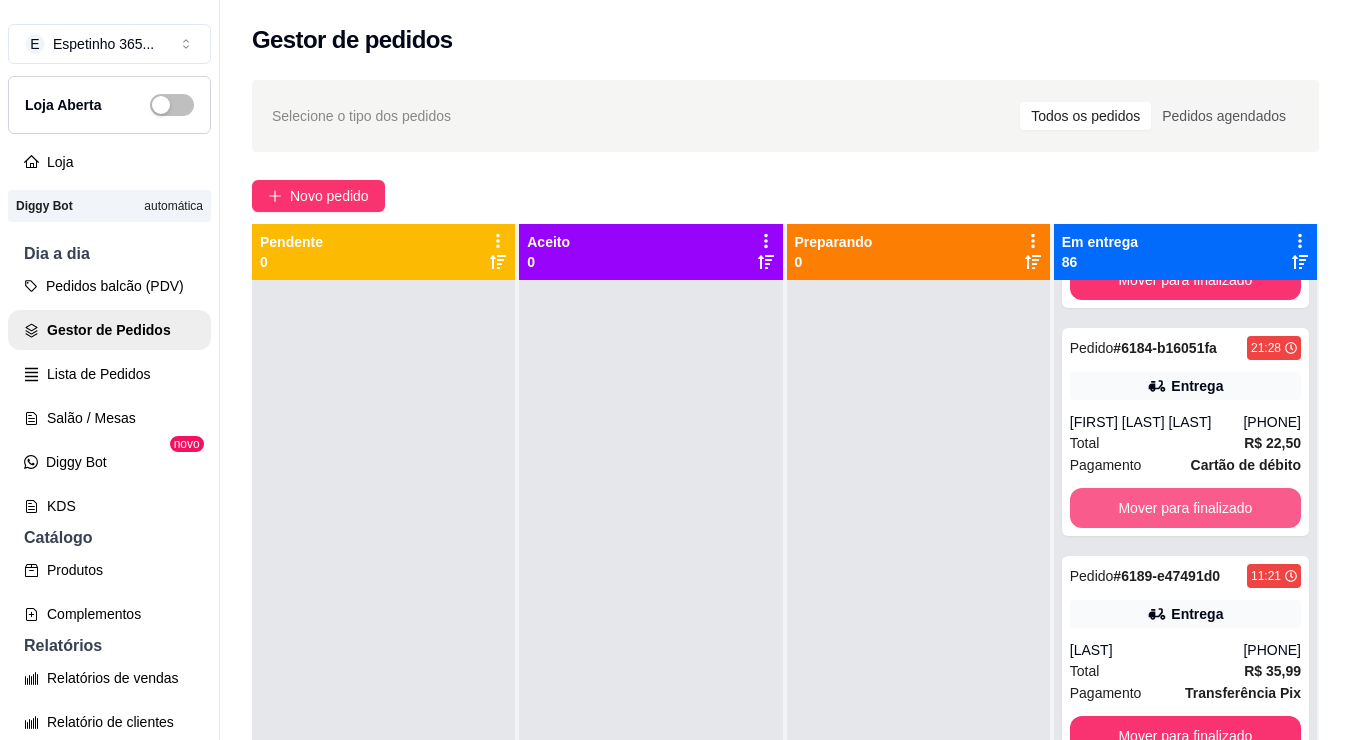 scroll, scrollTop: 19192, scrollLeft: 0, axis: vertical 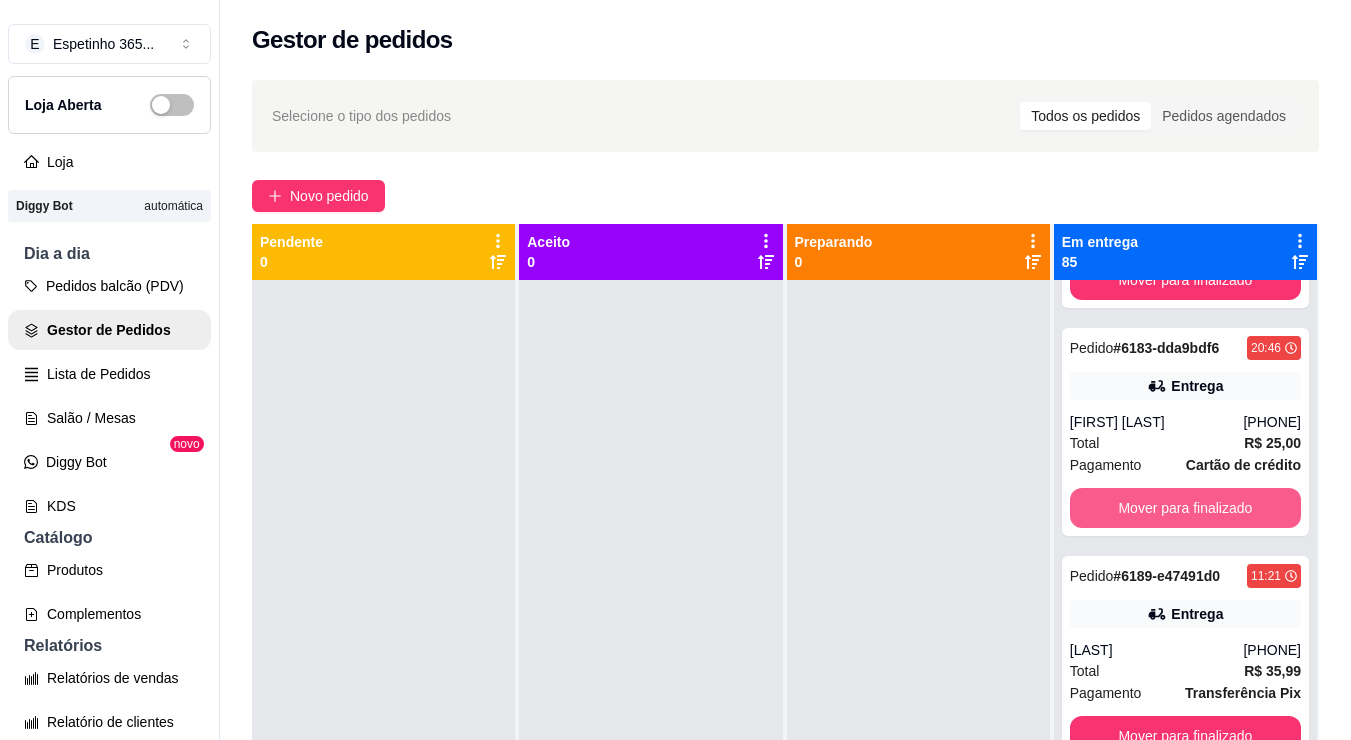 click on "Mover para finalizado" at bounding box center [1185, 508] 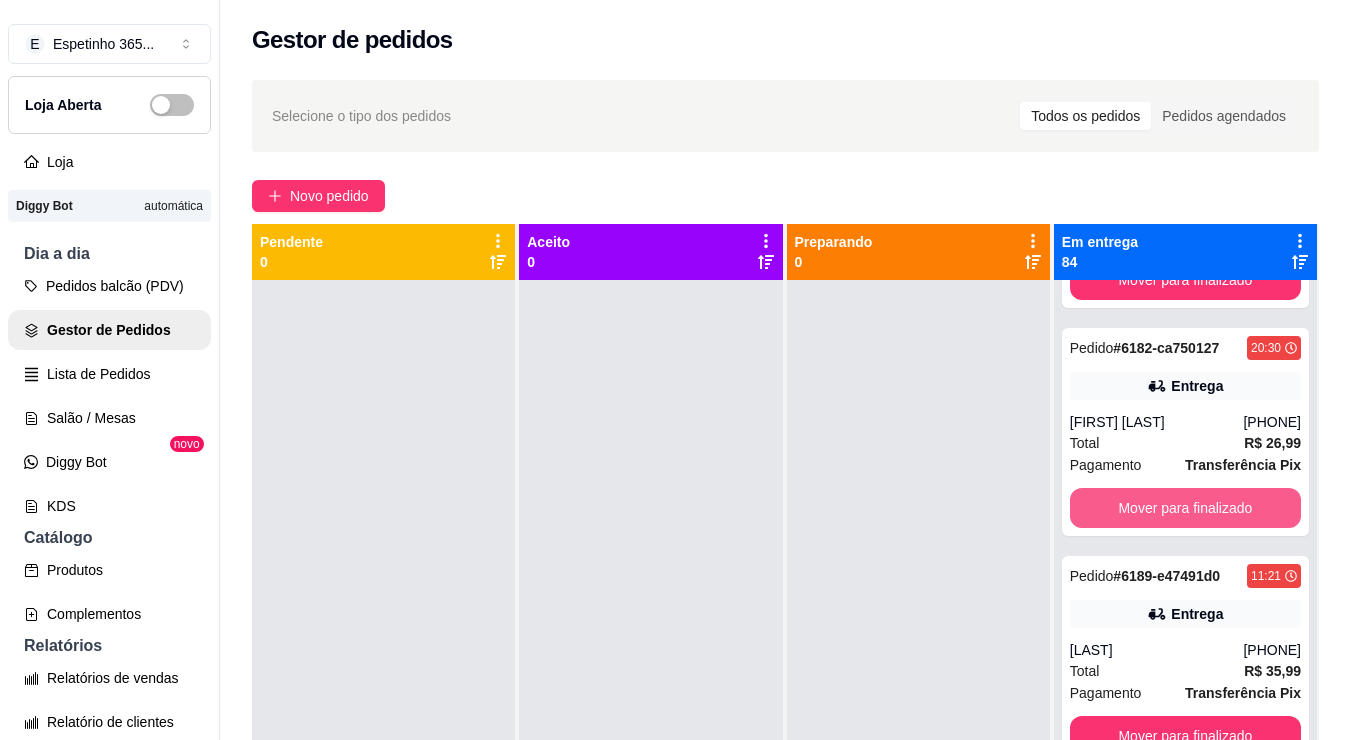 click on "Mover para finalizado" at bounding box center (1185, 508) 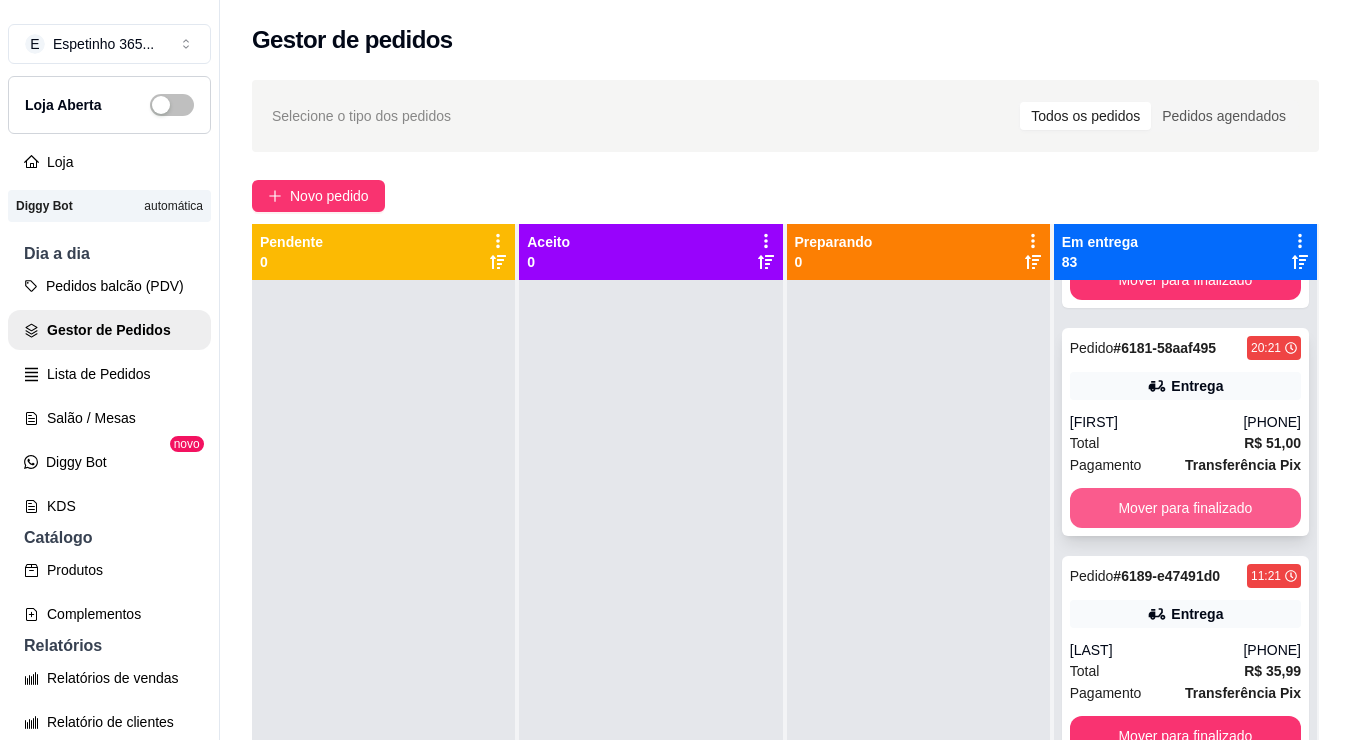 click on "Mover para finalizado" at bounding box center [1185, 508] 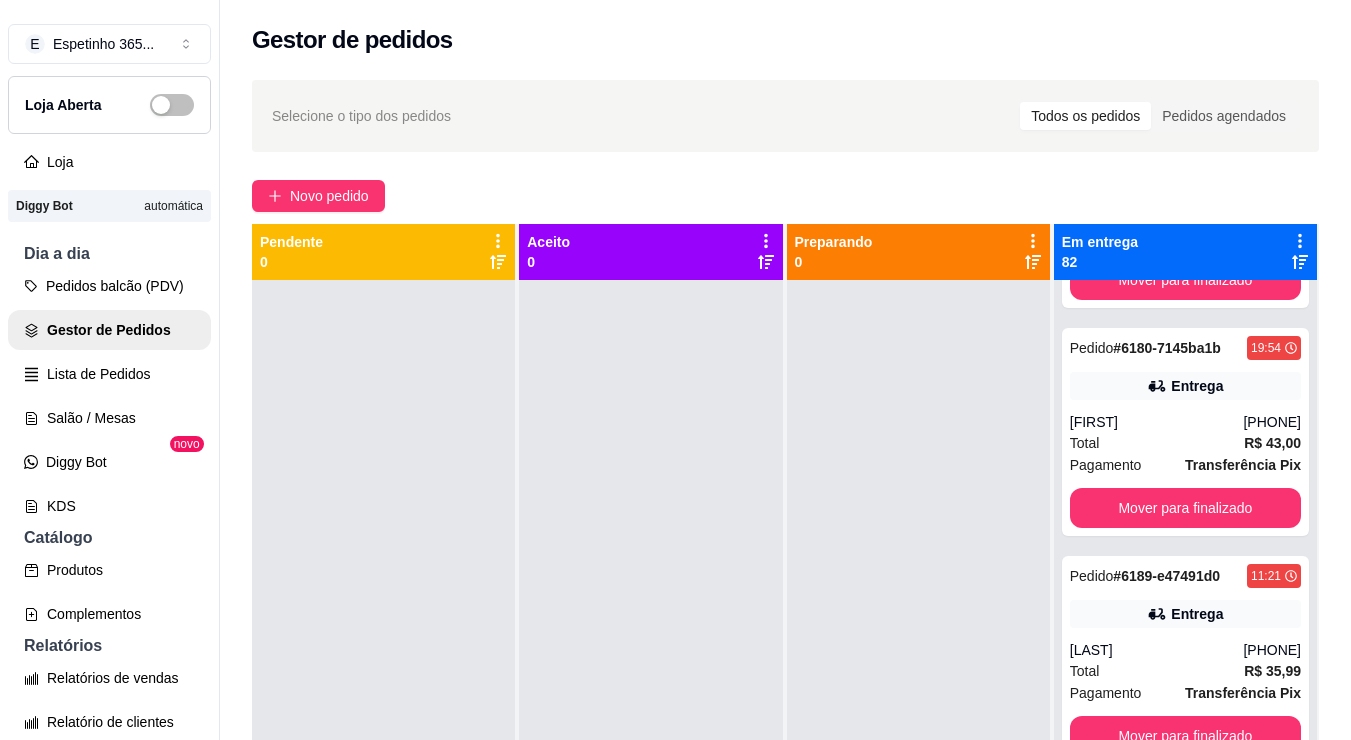 click on "Mover para finalizado" at bounding box center [1185, 508] 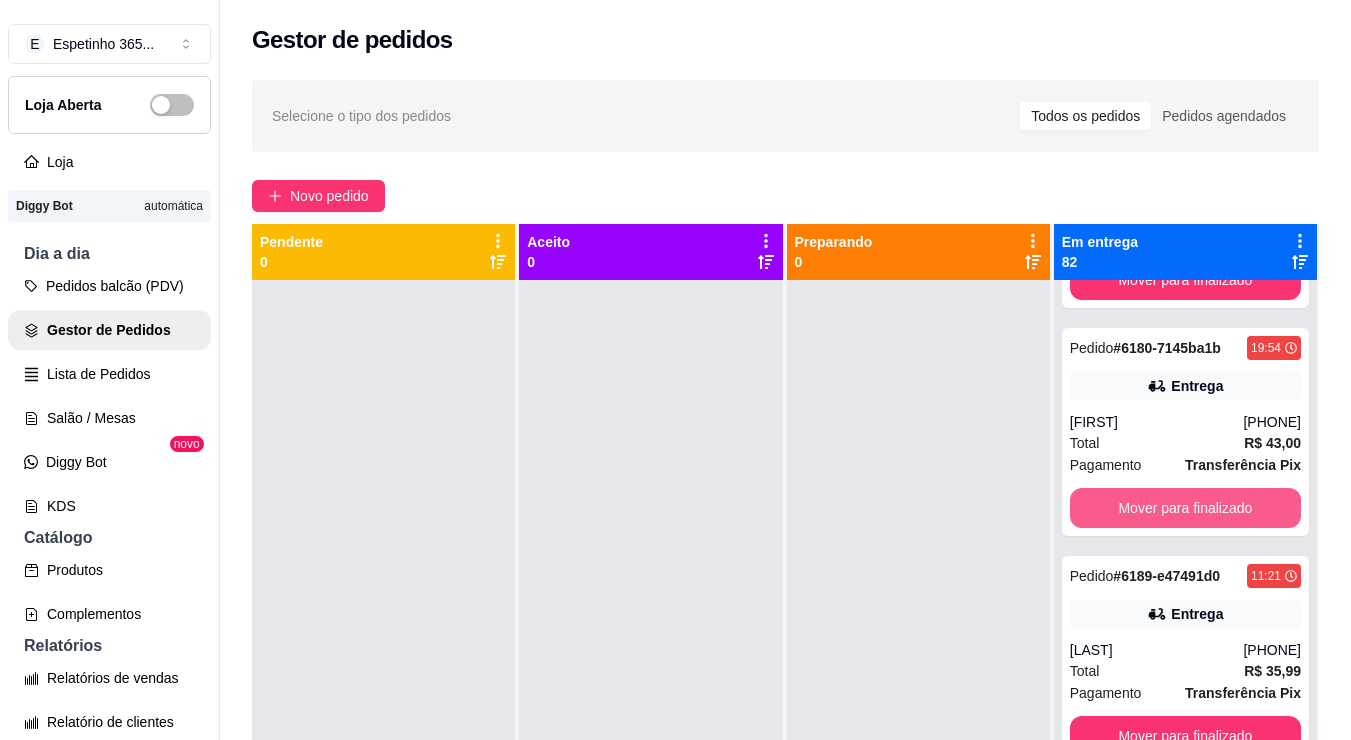 scroll, scrollTop: 18260, scrollLeft: 0, axis: vertical 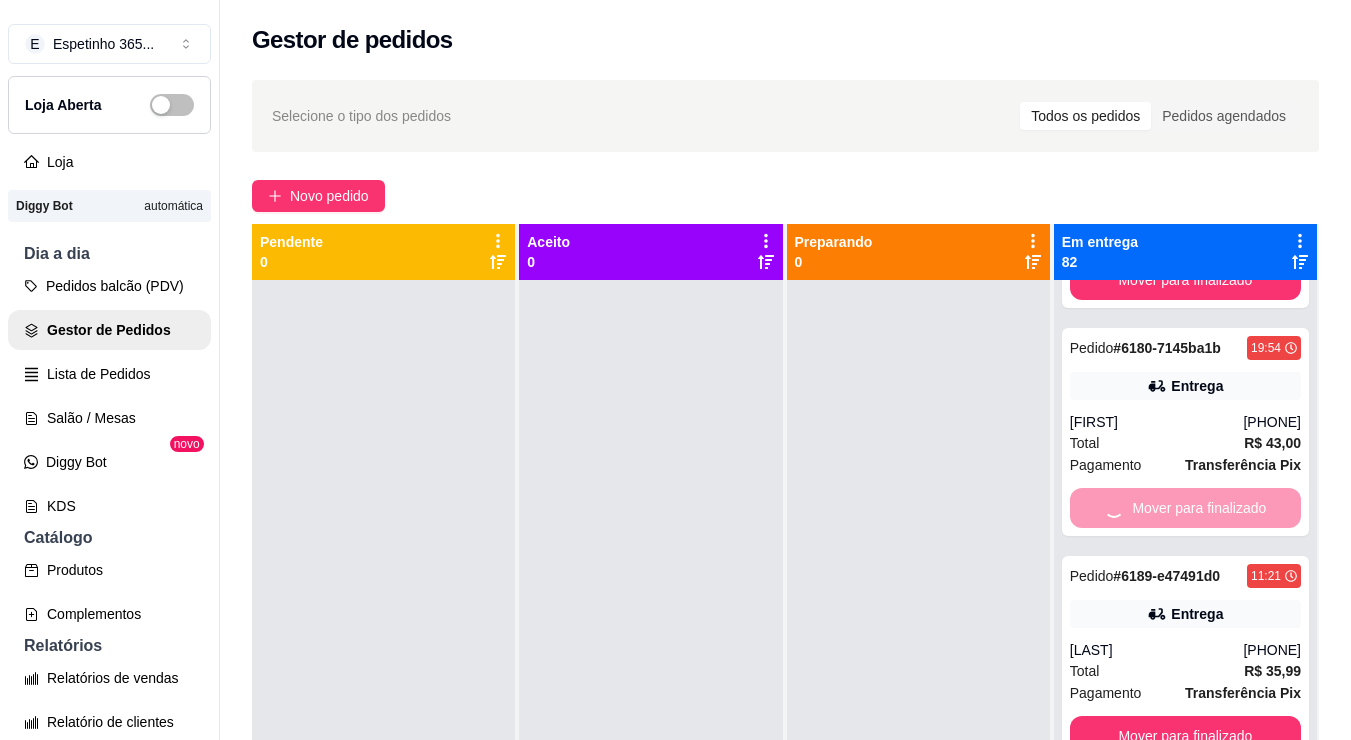 click on "Mover para finalizado" at bounding box center (1185, 280) 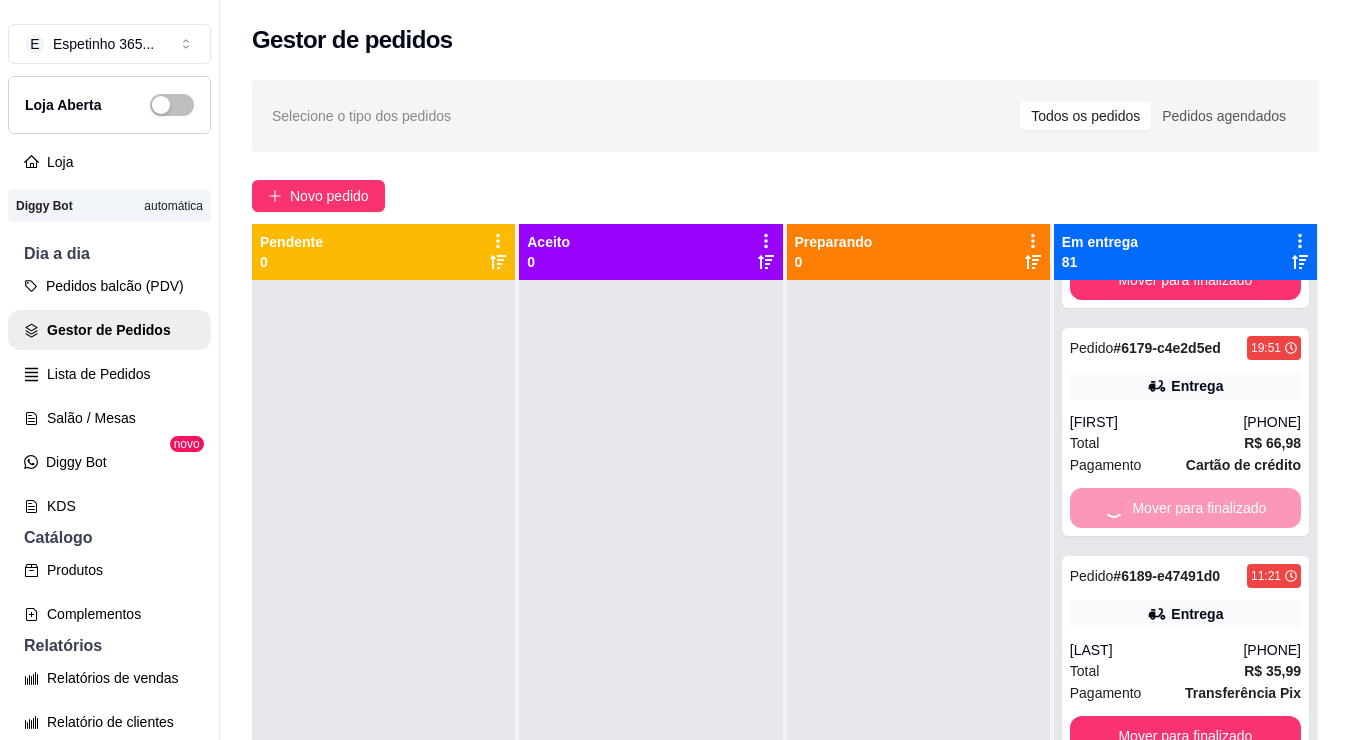 click on "Mover para finalizado" at bounding box center [1185, 280] 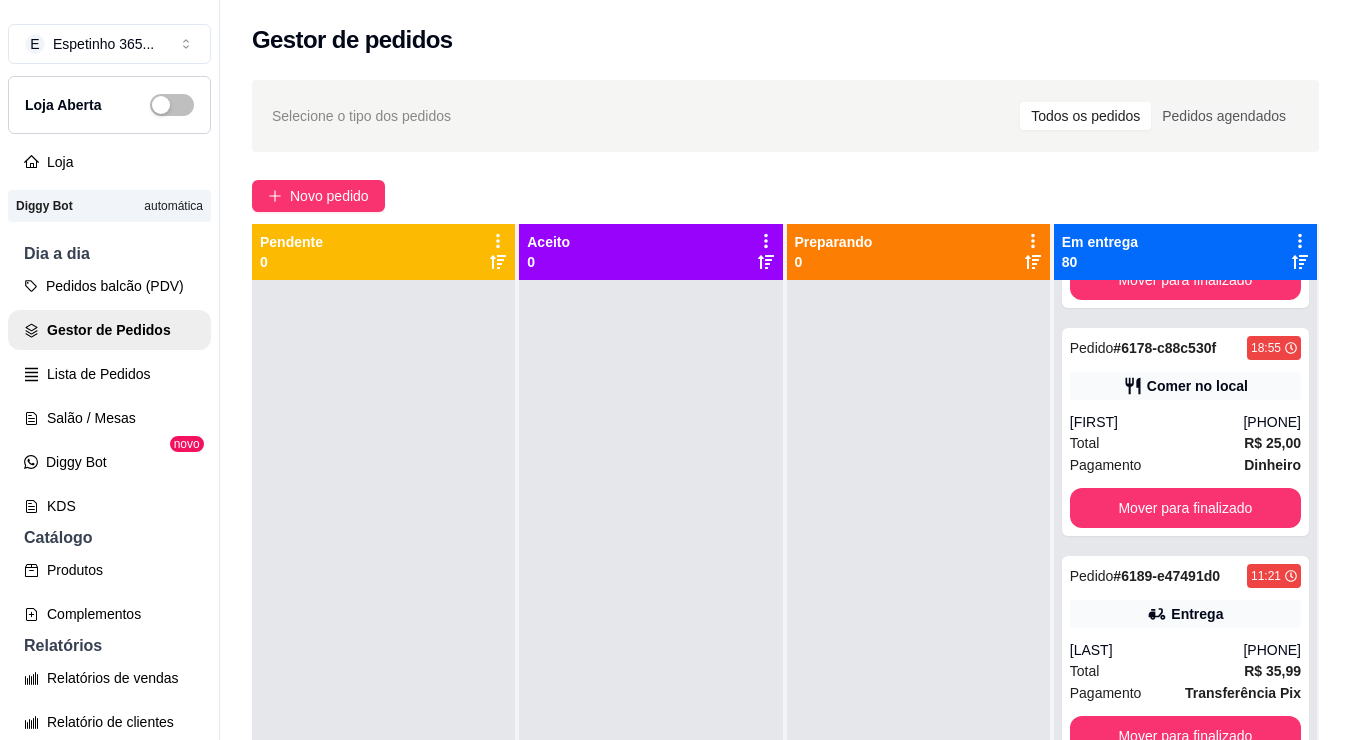 scroll, scrollTop: 17804, scrollLeft: 0, axis: vertical 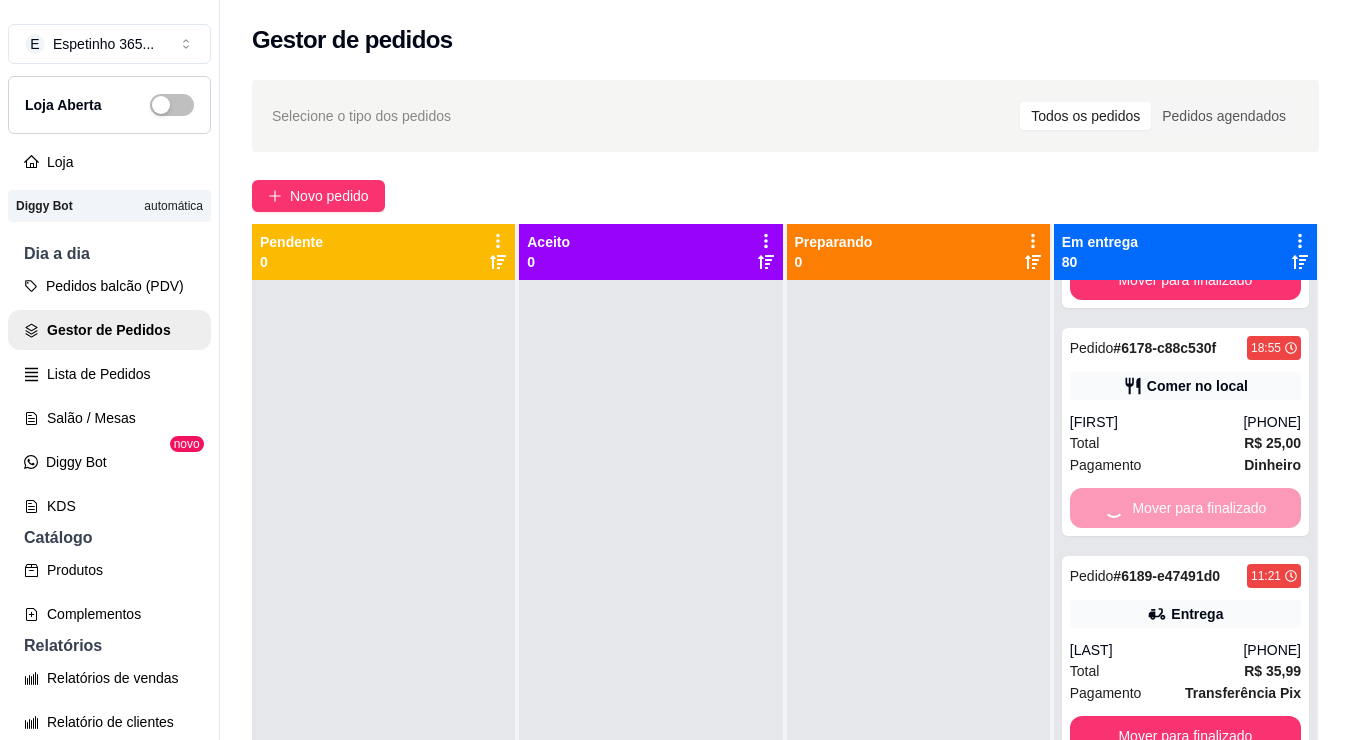 click on "Mover para finalizado" at bounding box center (1185, 280) 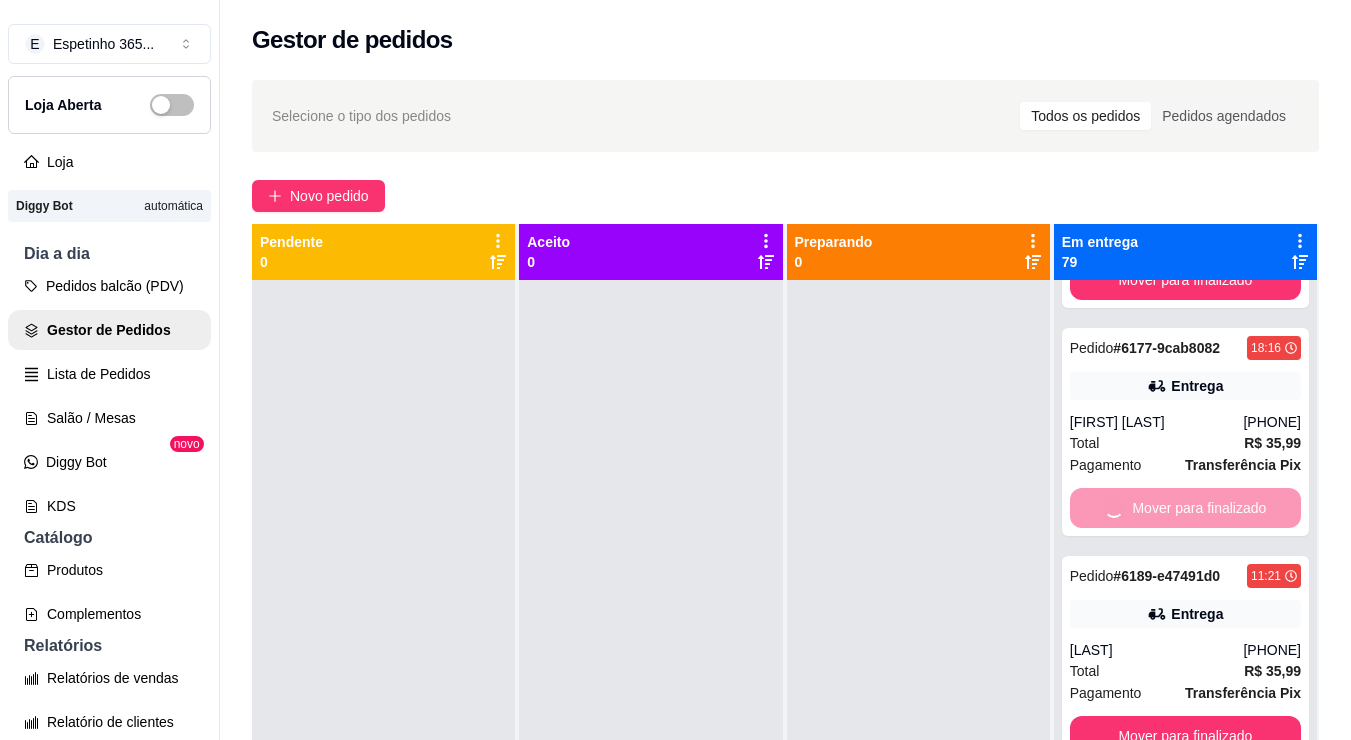 scroll, scrollTop: 17348, scrollLeft: 0, axis: vertical 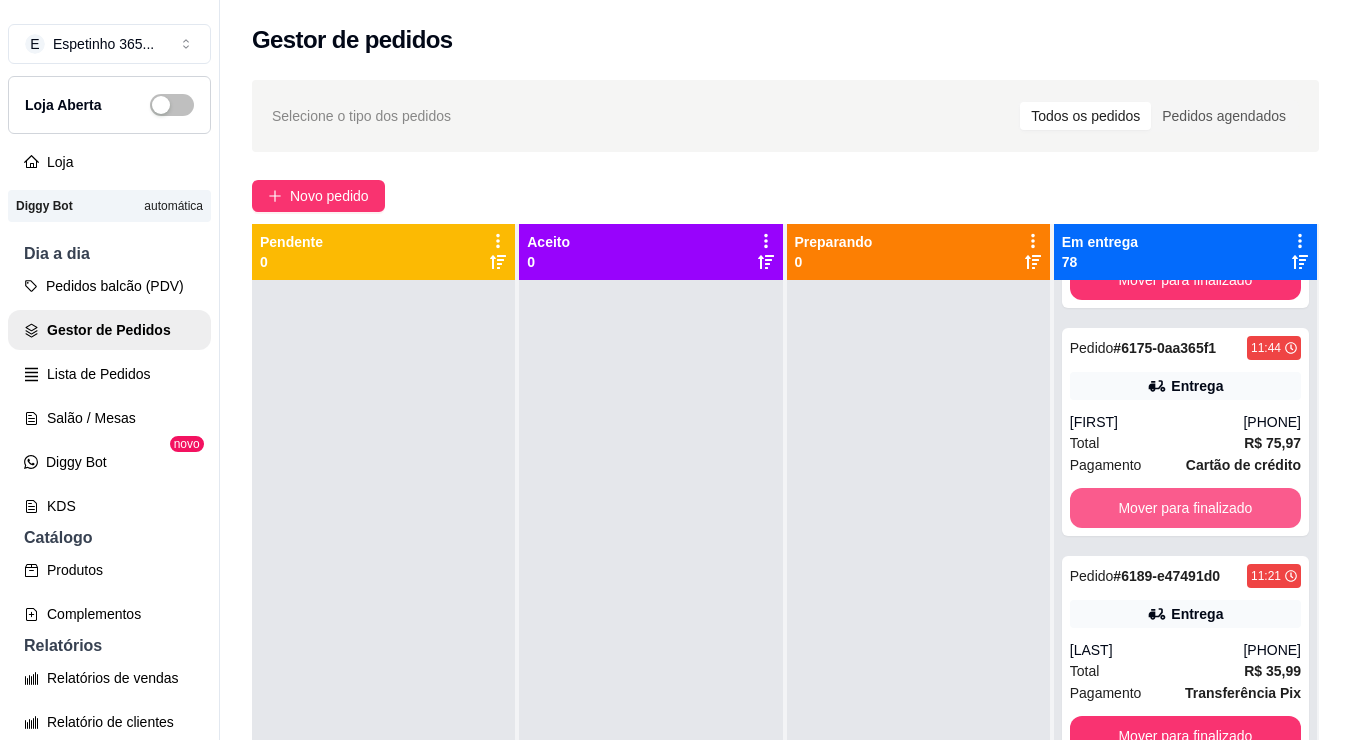 click on "Mover para finalizado" at bounding box center (1185, 508) 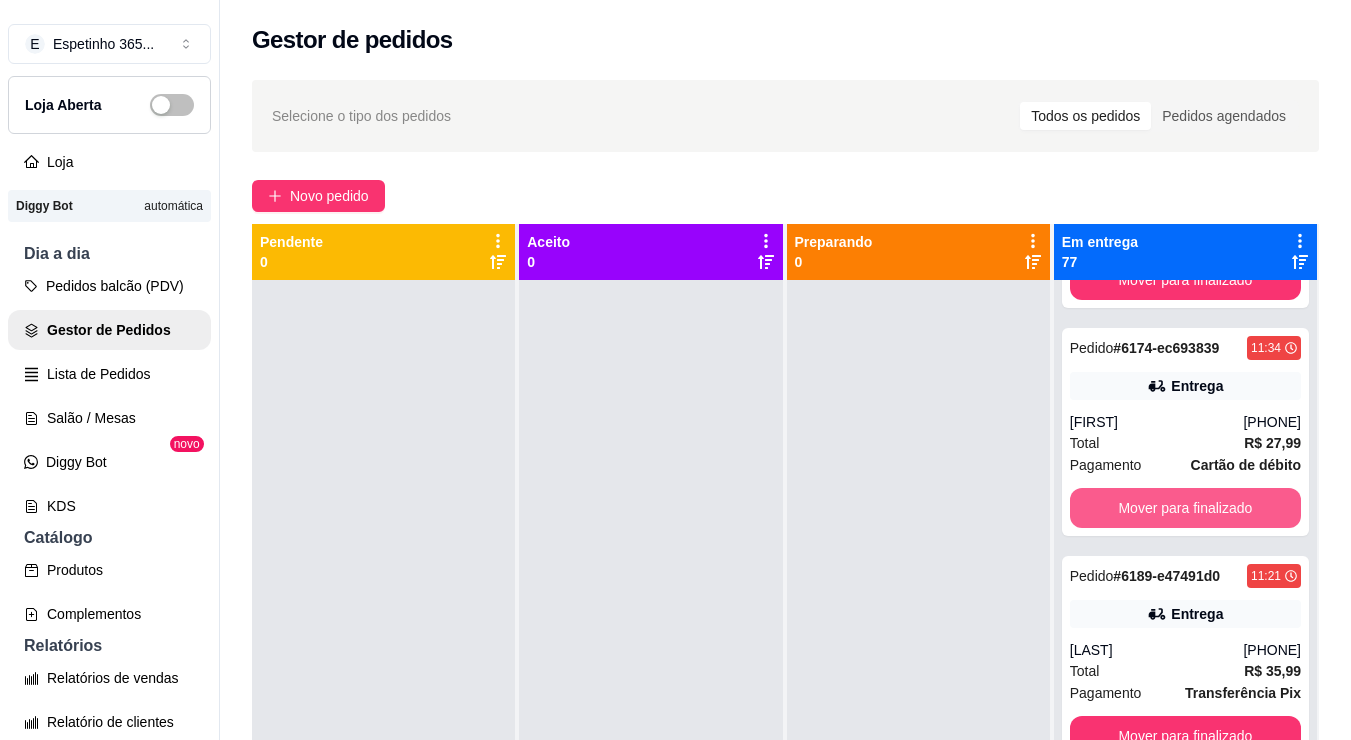 scroll, scrollTop: 17120, scrollLeft: 0, axis: vertical 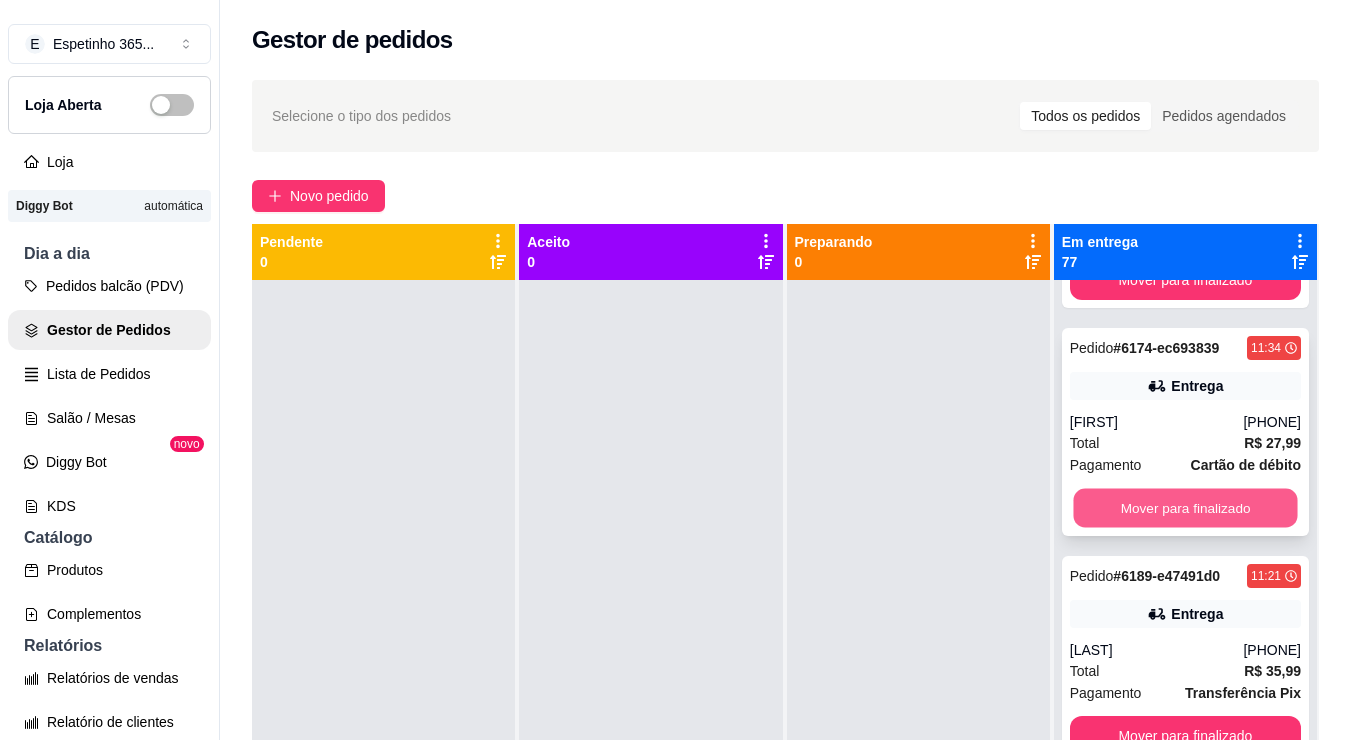 click on "Mover para finalizado" at bounding box center [1185, 508] 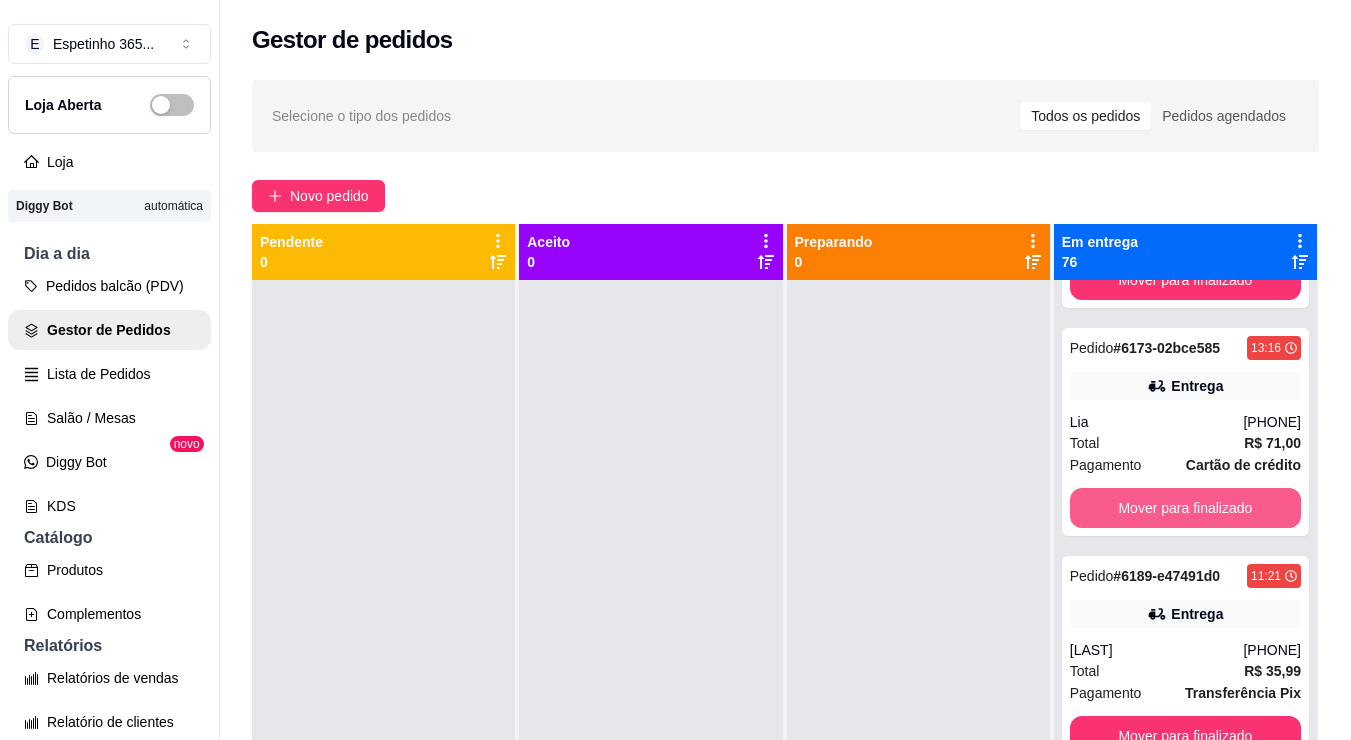 click on "Mover para finalizado" at bounding box center [1185, 508] 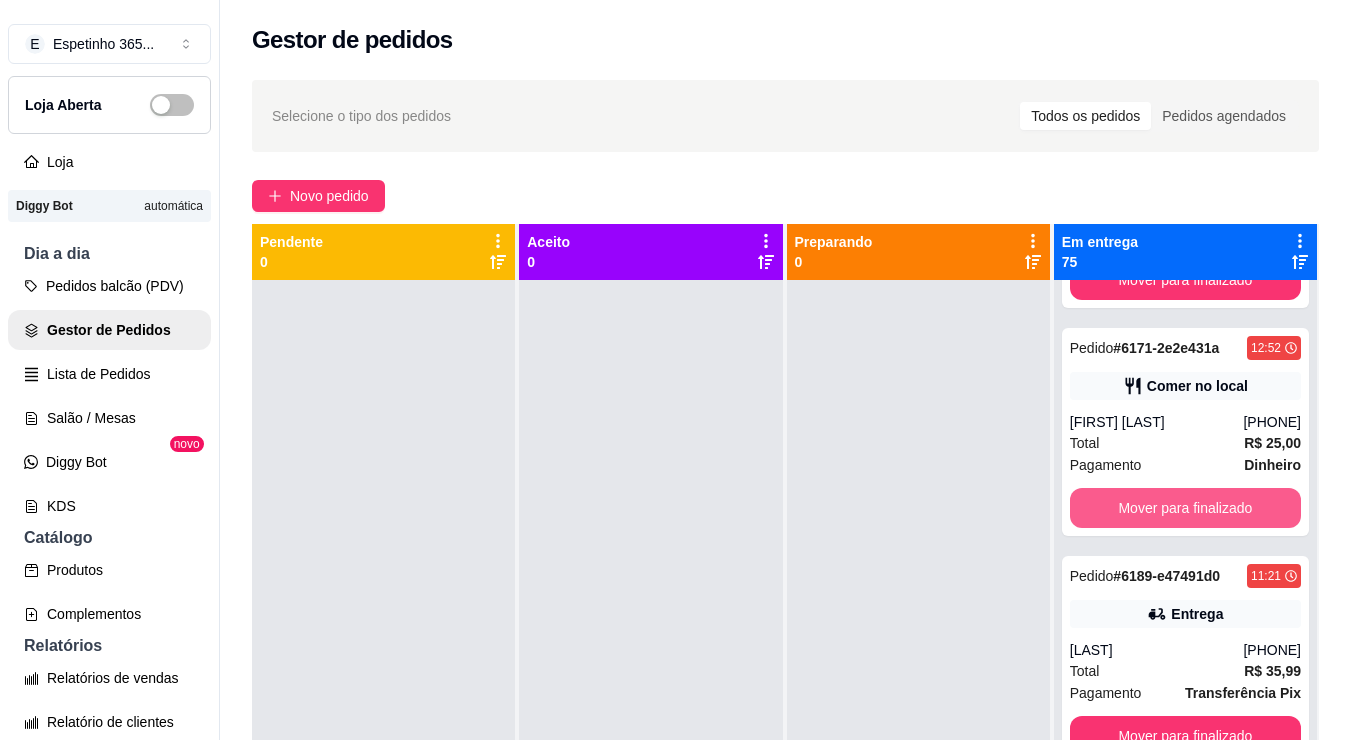 scroll, scrollTop: 16664, scrollLeft: 0, axis: vertical 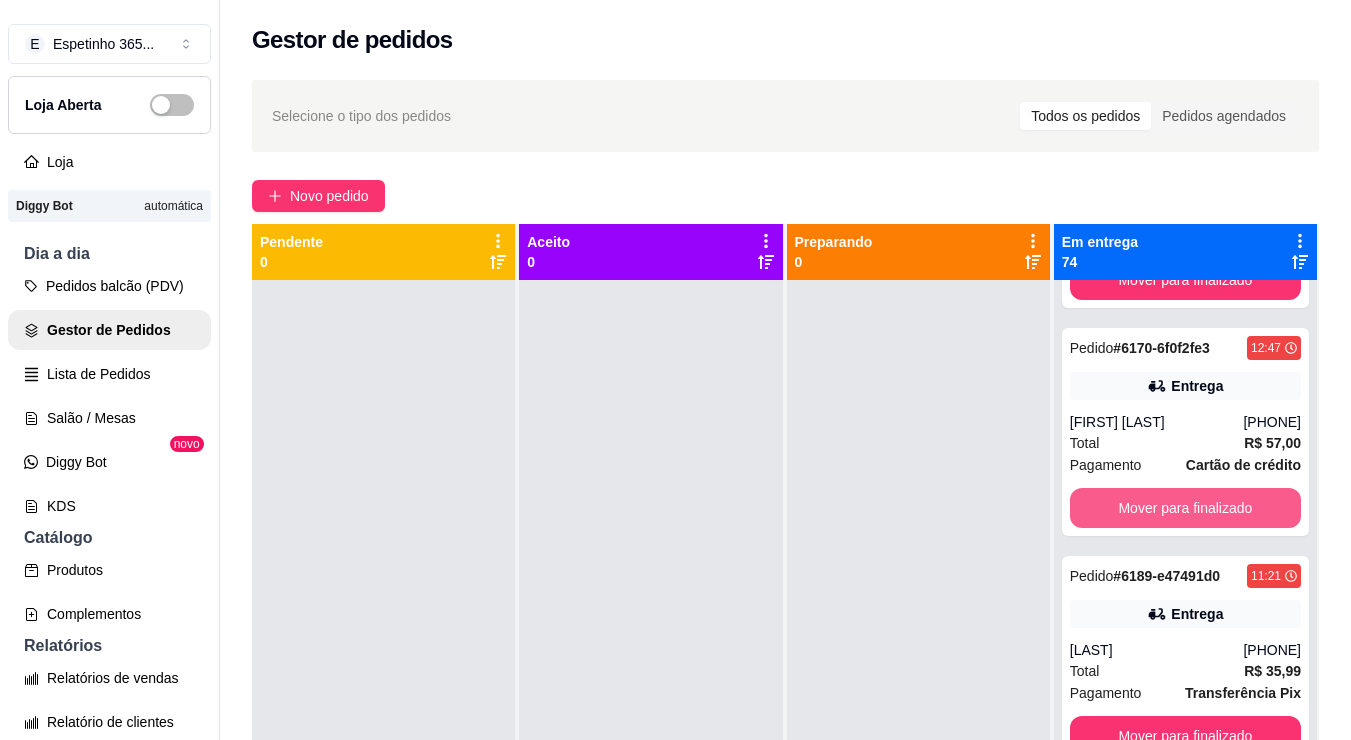 click on "Mover para finalizado" at bounding box center (1185, 508) 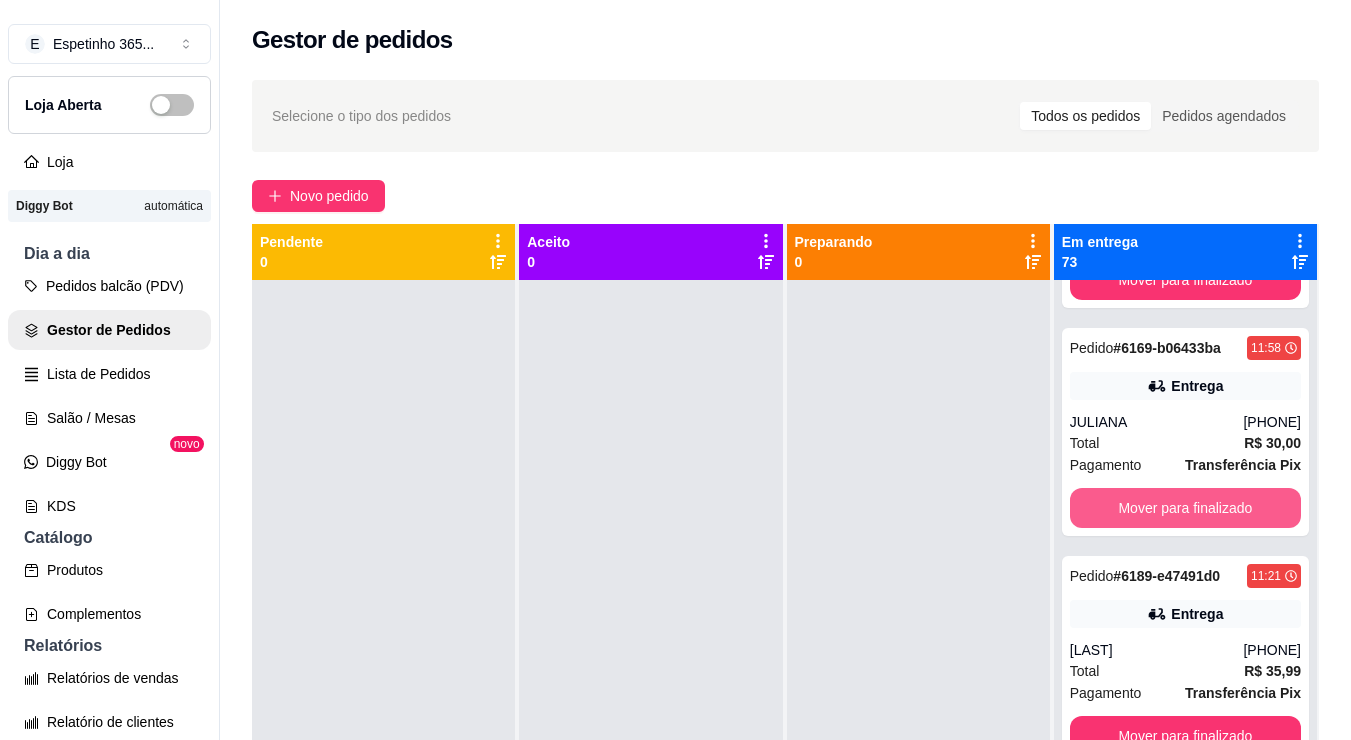 scroll, scrollTop: 16208, scrollLeft: 0, axis: vertical 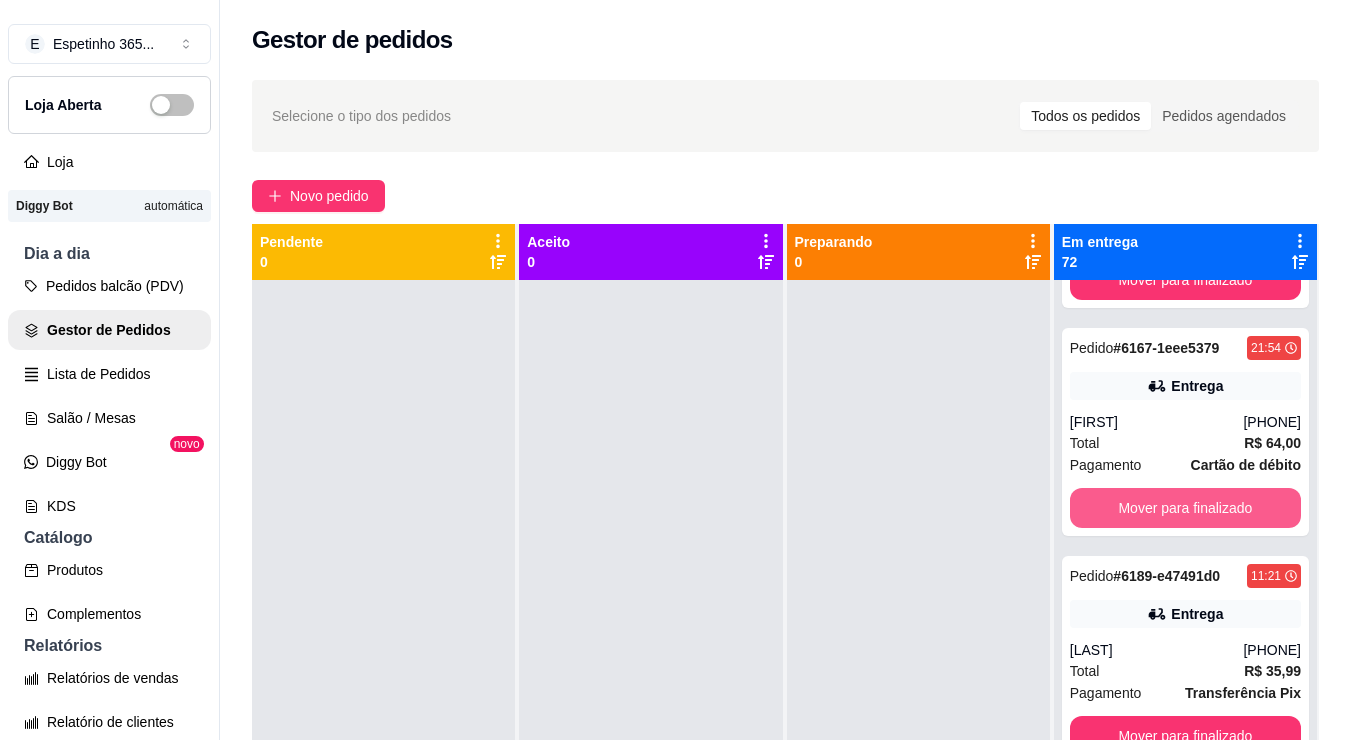 click on "Mover para finalizado" at bounding box center (1185, 508) 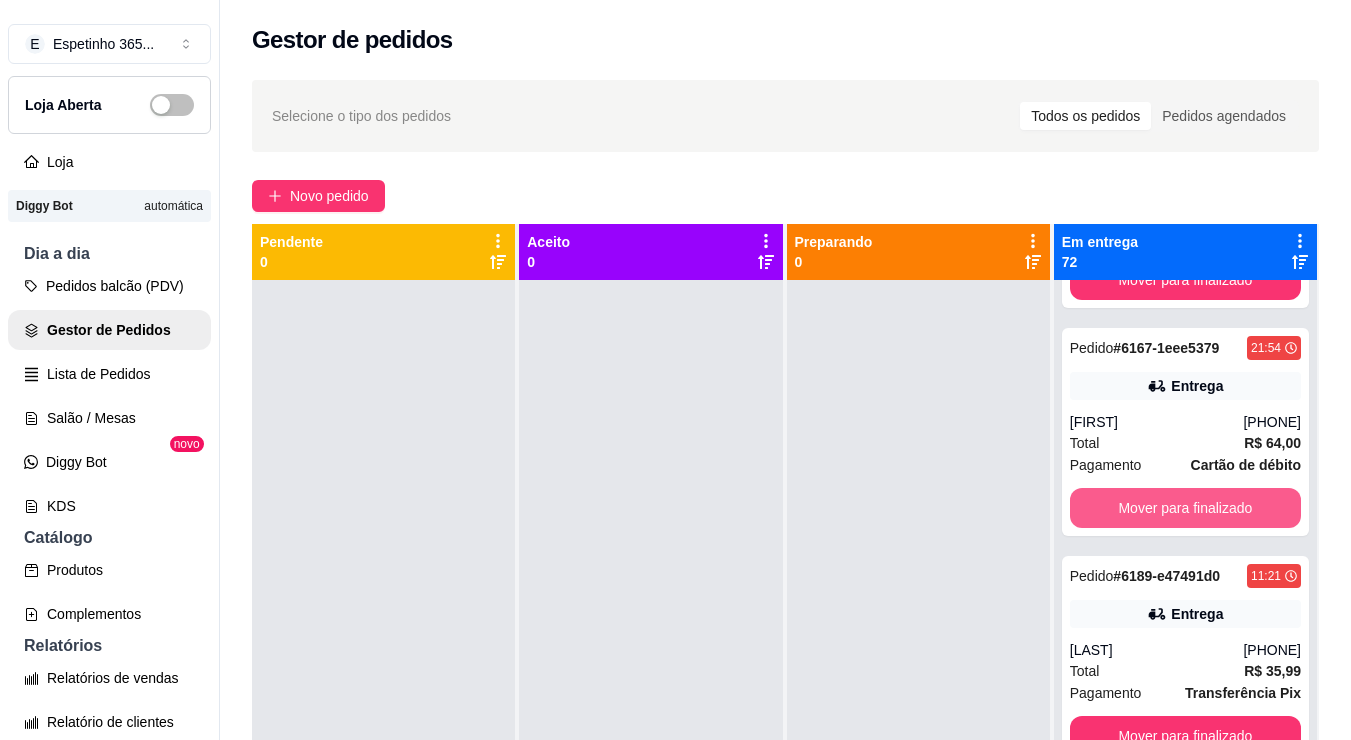 scroll, scrollTop: 15980, scrollLeft: 0, axis: vertical 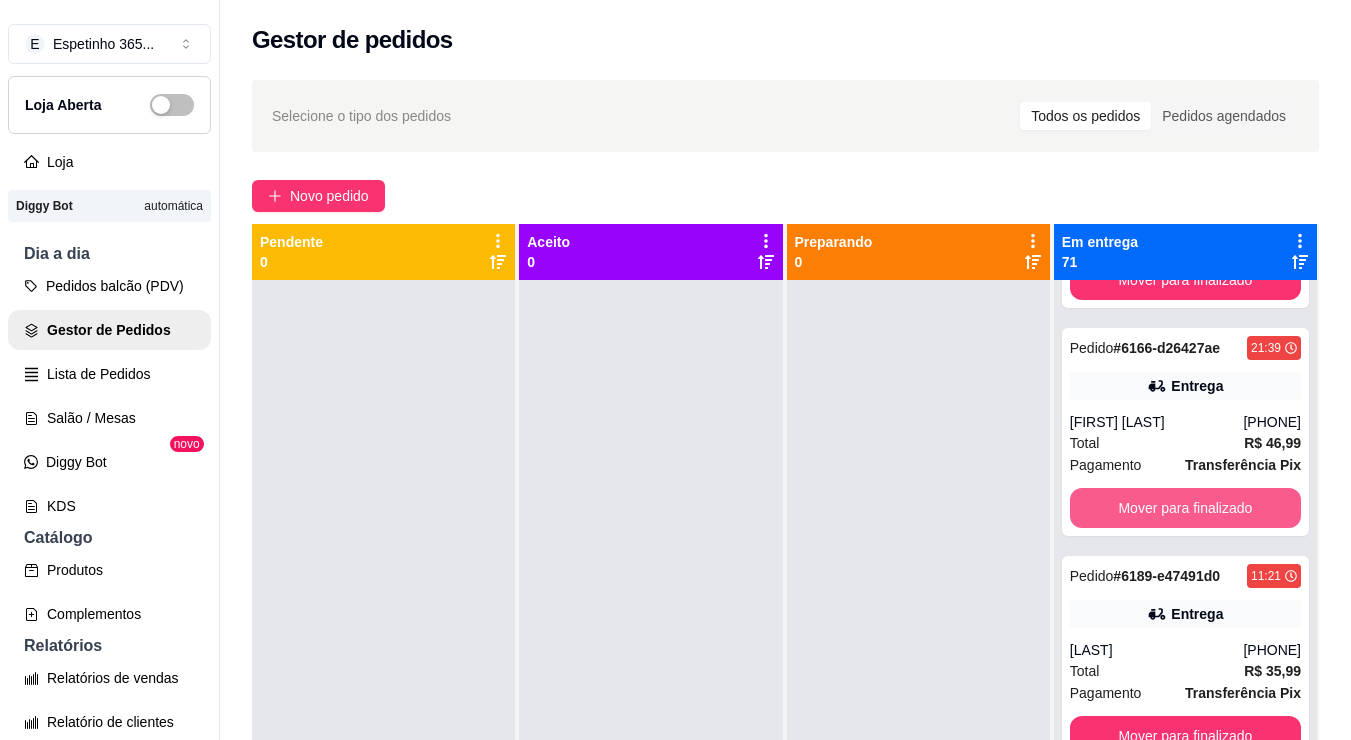 click on "Mover para finalizado" at bounding box center [1185, 508] 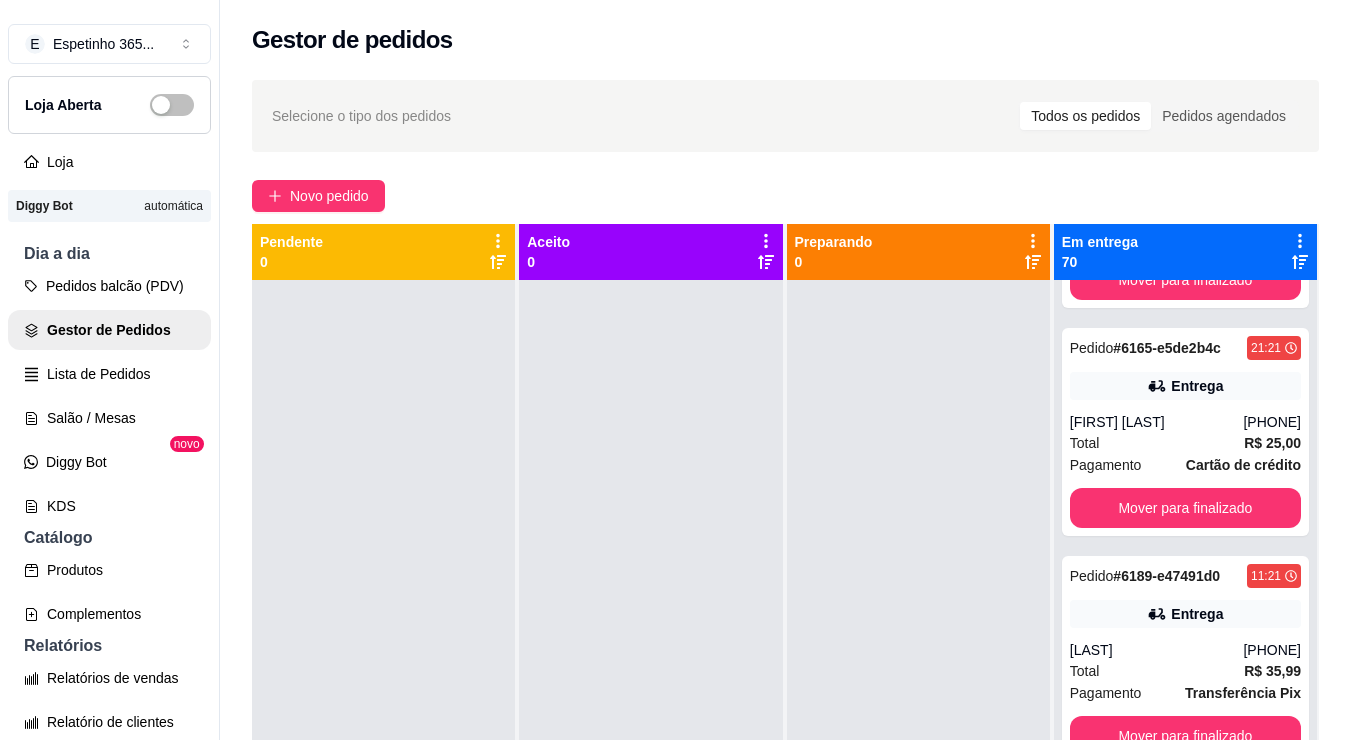 click on "Mover para finalizado" at bounding box center [1185, 508] 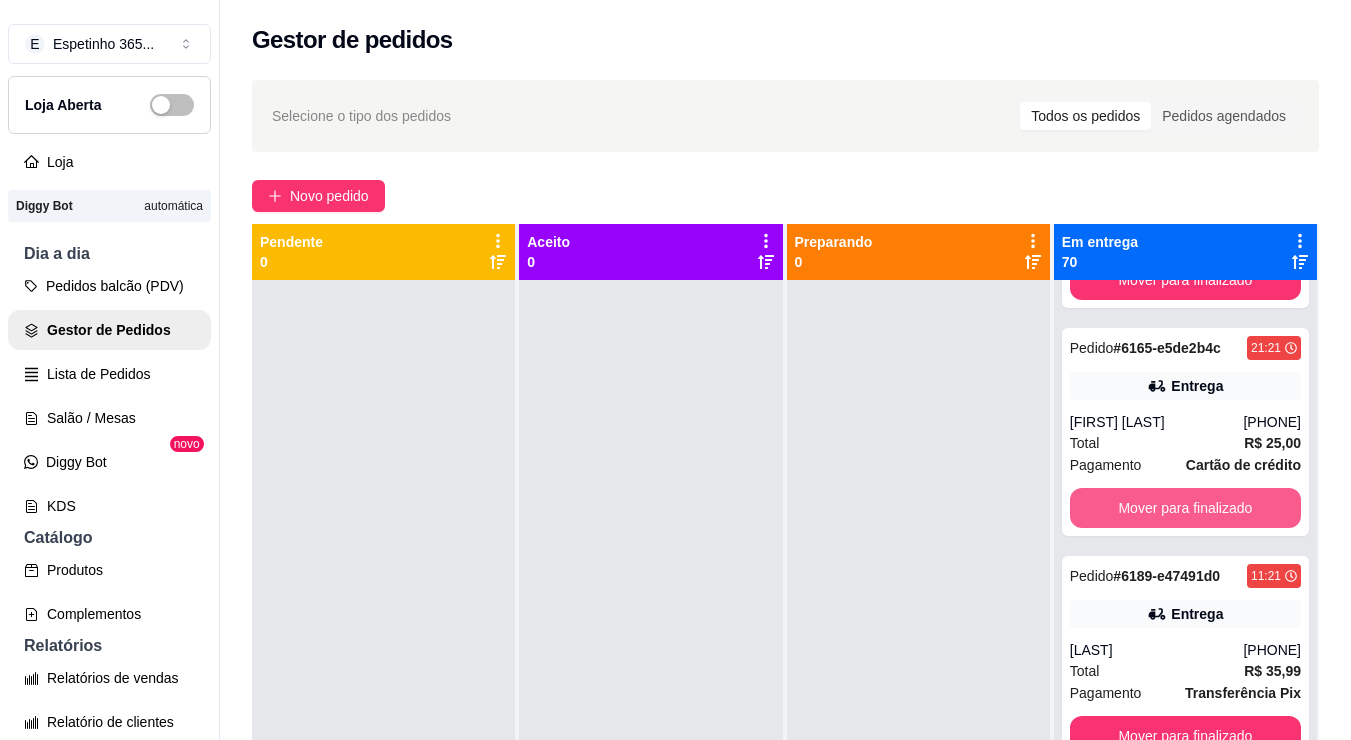 scroll, scrollTop: 15504, scrollLeft: 0, axis: vertical 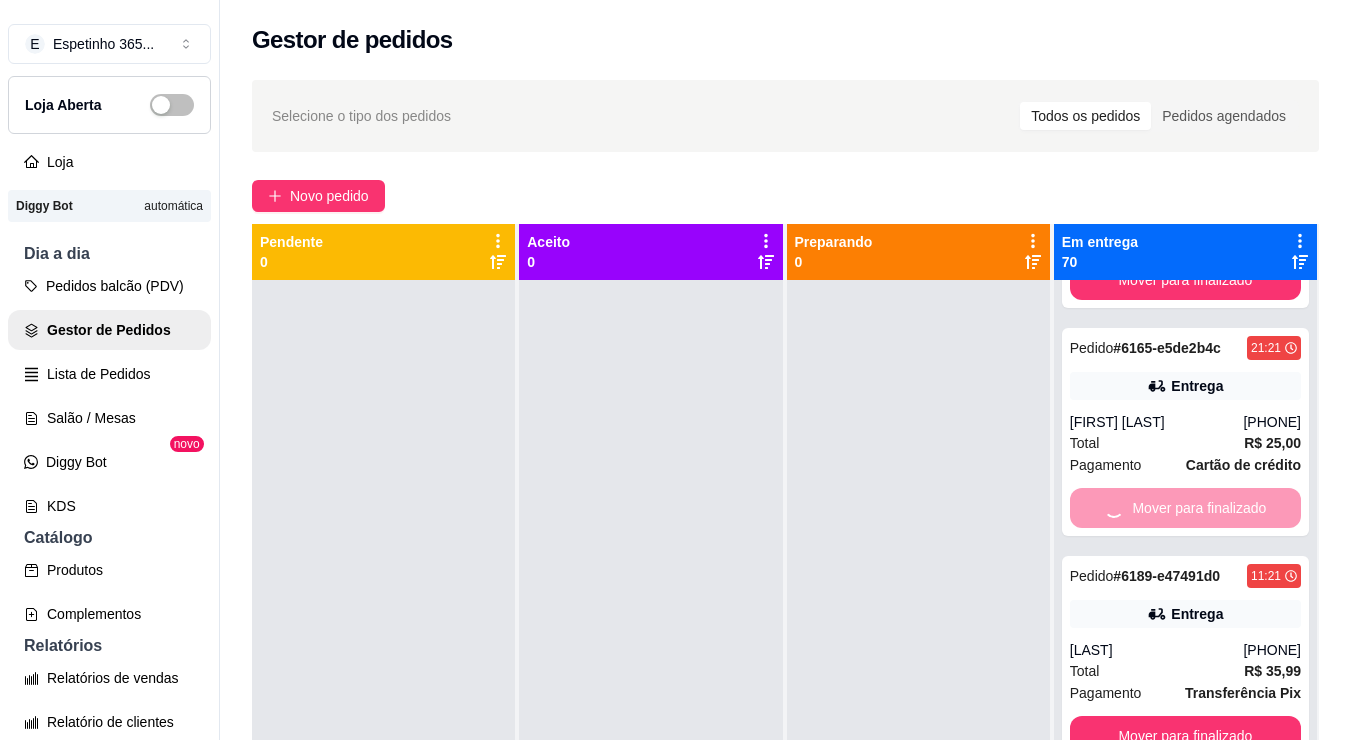 click on "Mover para finalizado" at bounding box center [1185, 280] 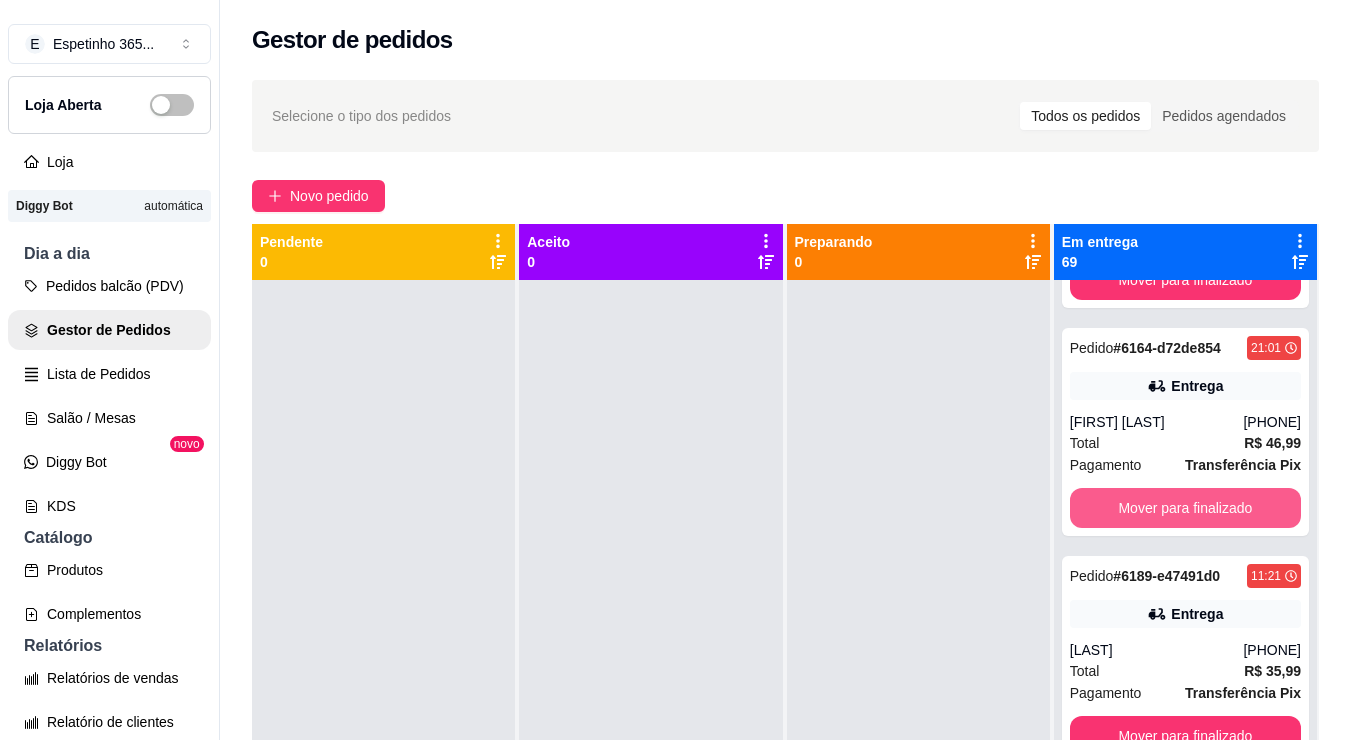 click on "Mover para finalizado" at bounding box center [1185, 508] 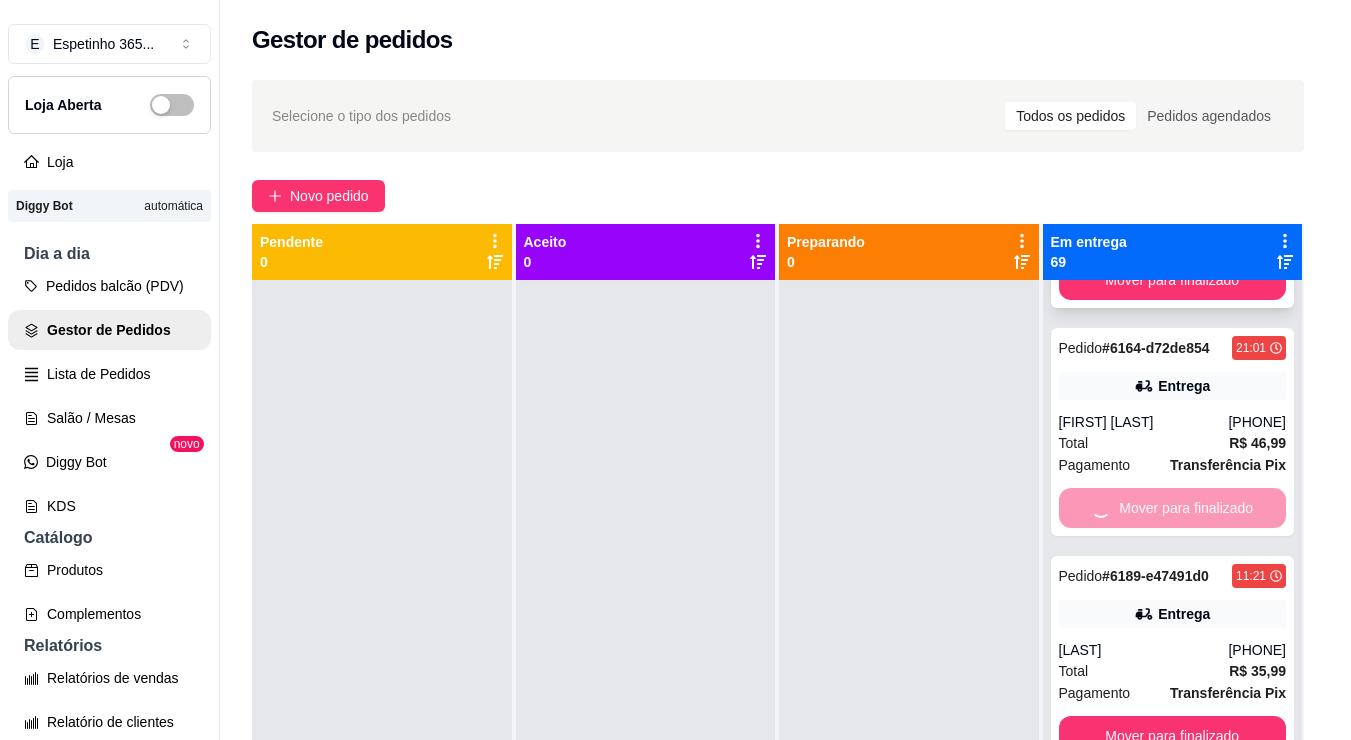 click on "Mover para finalizado" at bounding box center (1173, 280) 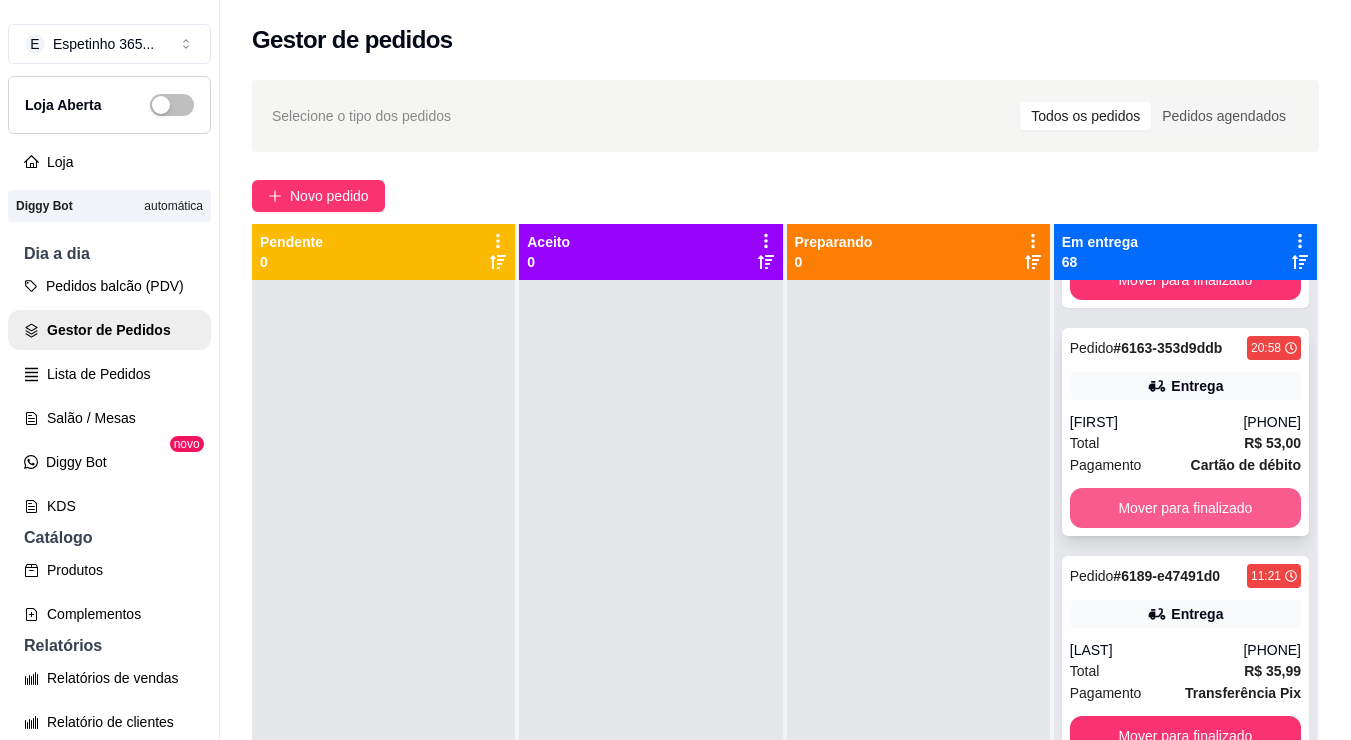 click on "Mover para finalizado" at bounding box center (1185, 508) 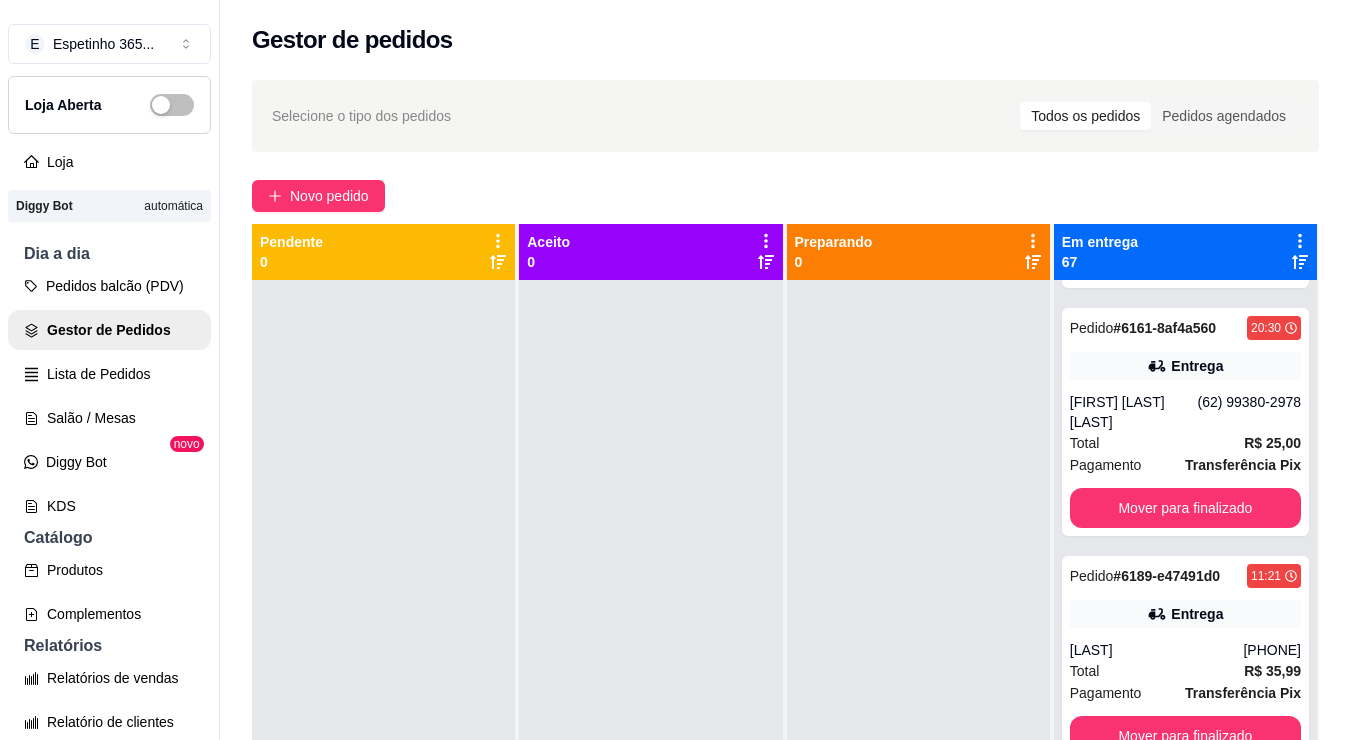scroll, scrollTop: 14820, scrollLeft: 0, axis: vertical 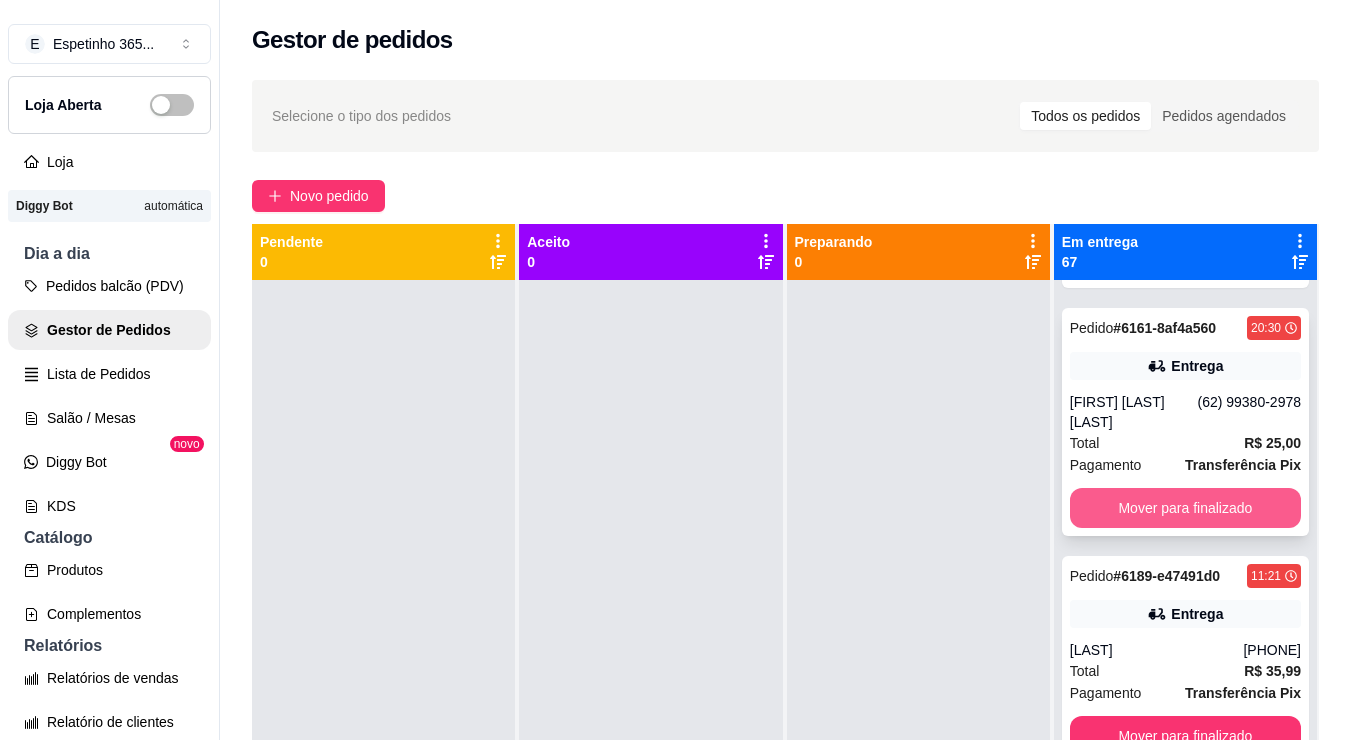 click on "Mover para finalizado" at bounding box center [1185, 508] 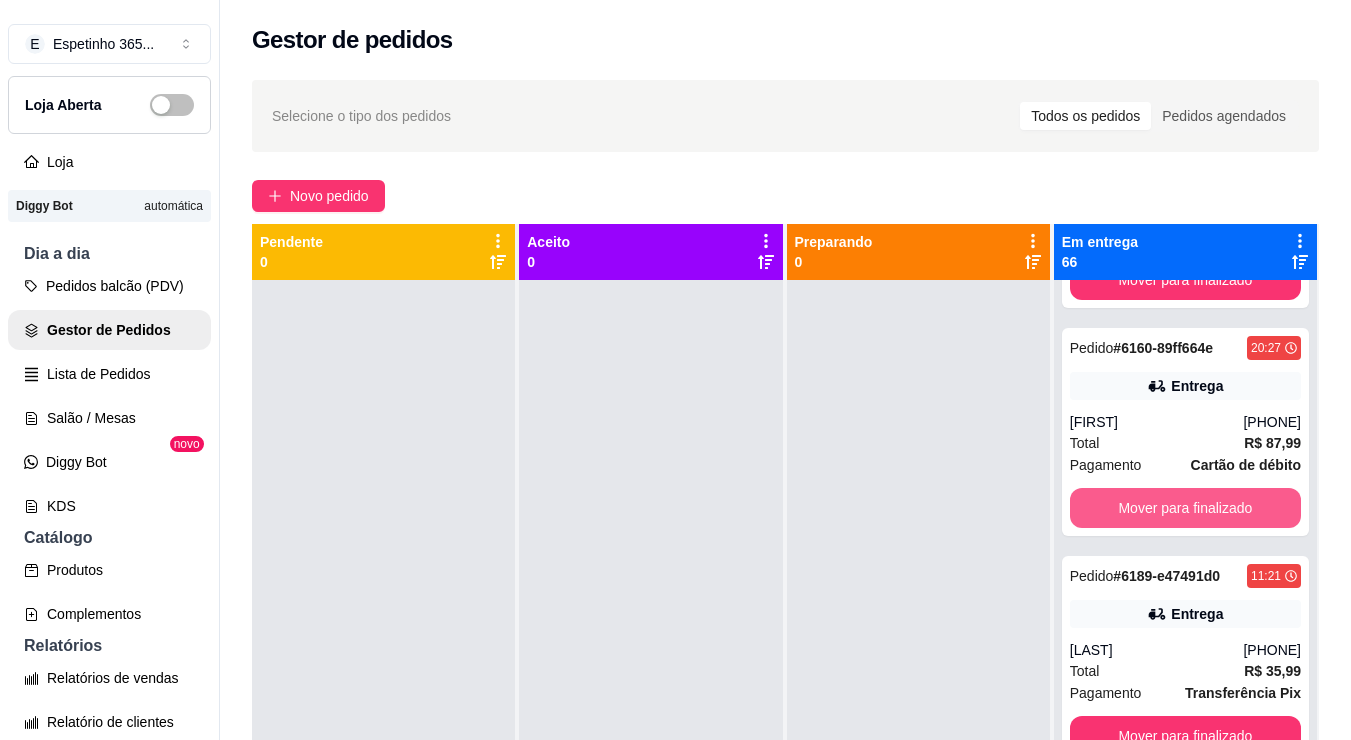 scroll, scrollTop: 14572, scrollLeft: 0, axis: vertical 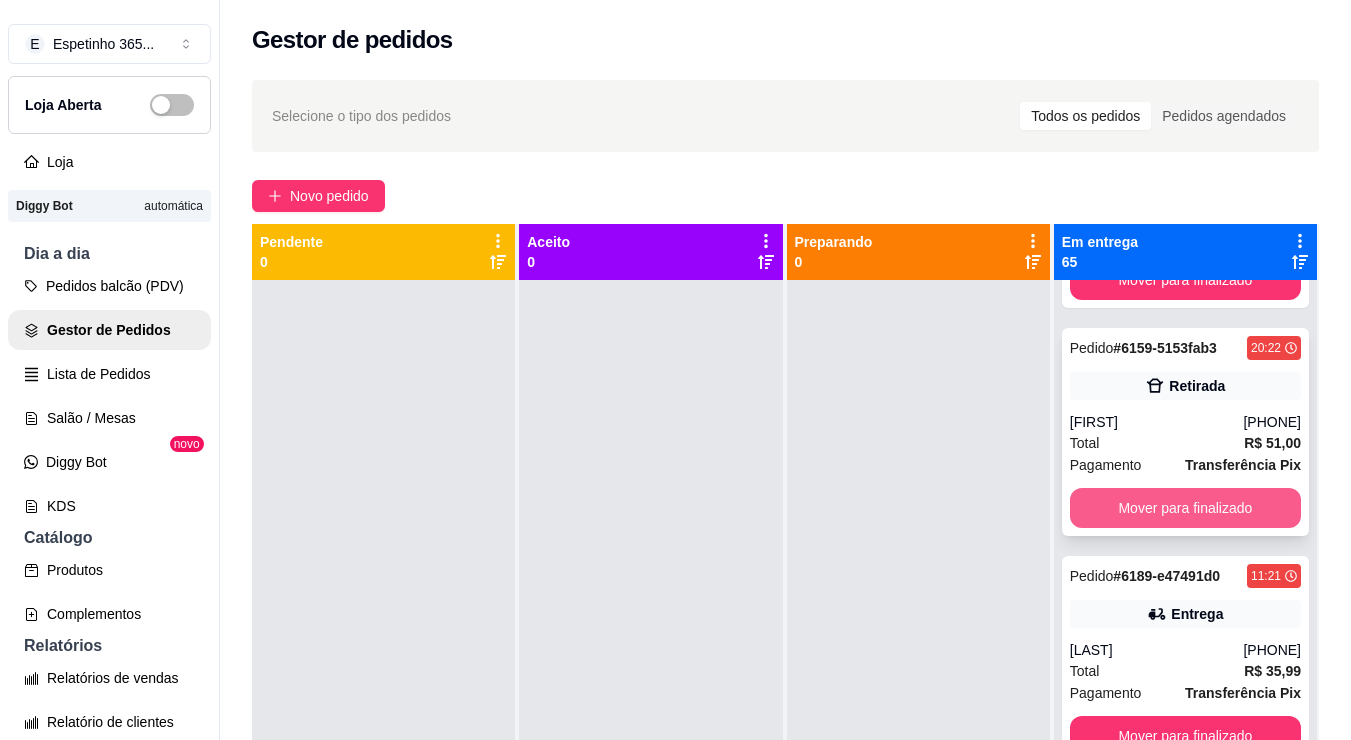 click on "Mover para finalizado" at bounding box center [1185, 508] 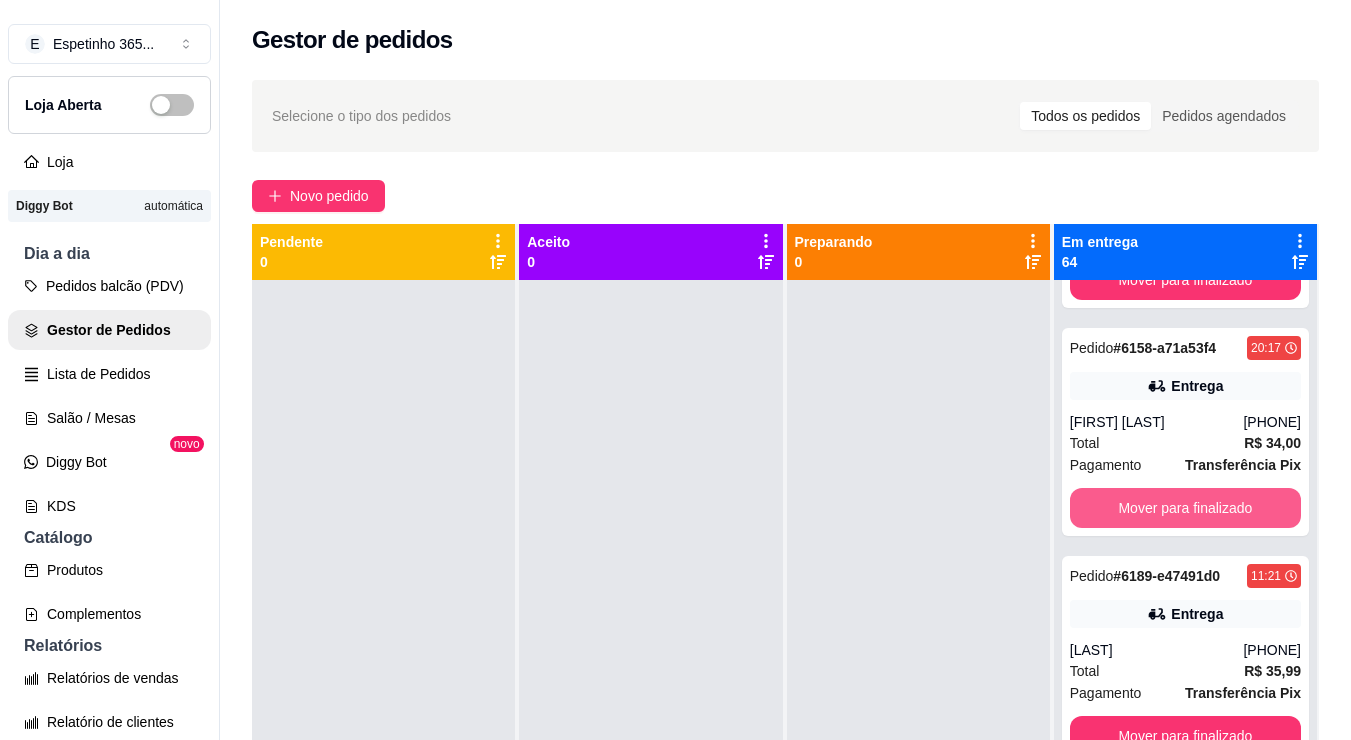 click on "Mover para finalizado" at bounding box center (1185, 508) 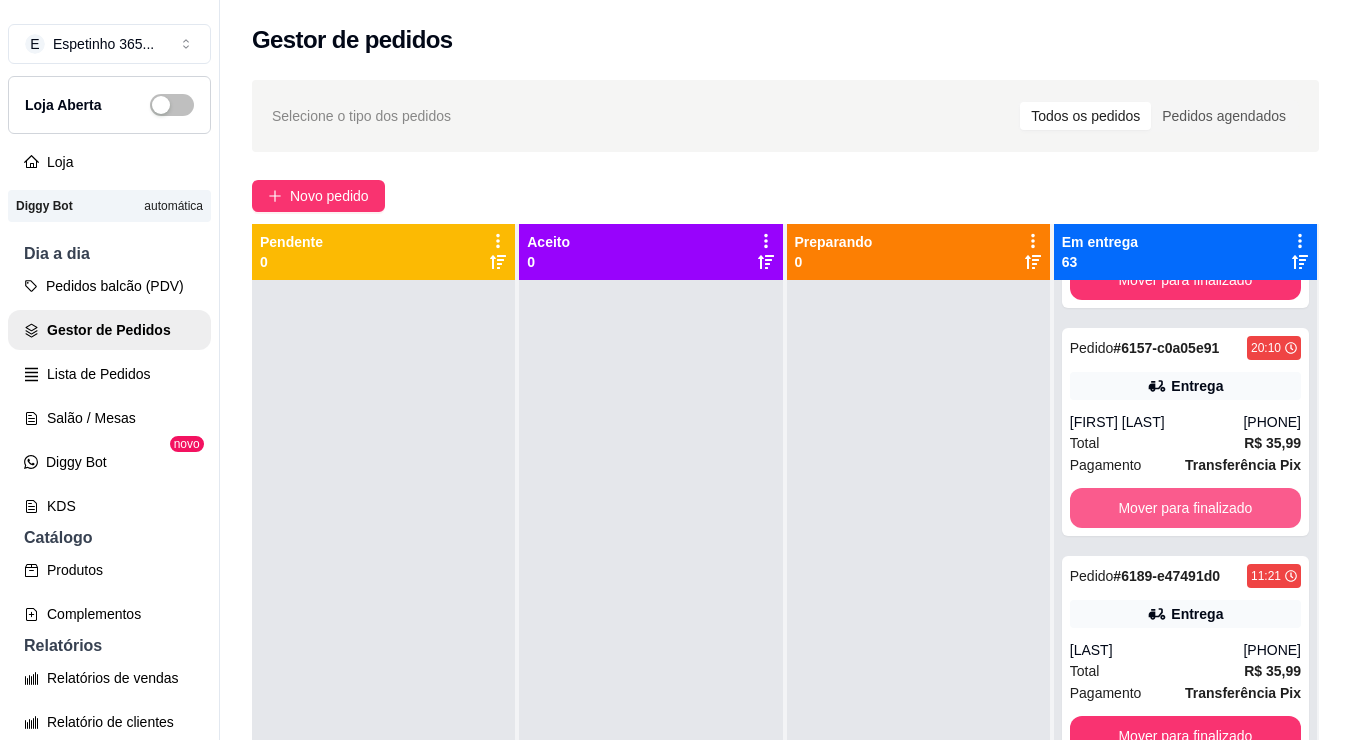 click on "Mover para finalizado" at bounding box center (1185, 508) 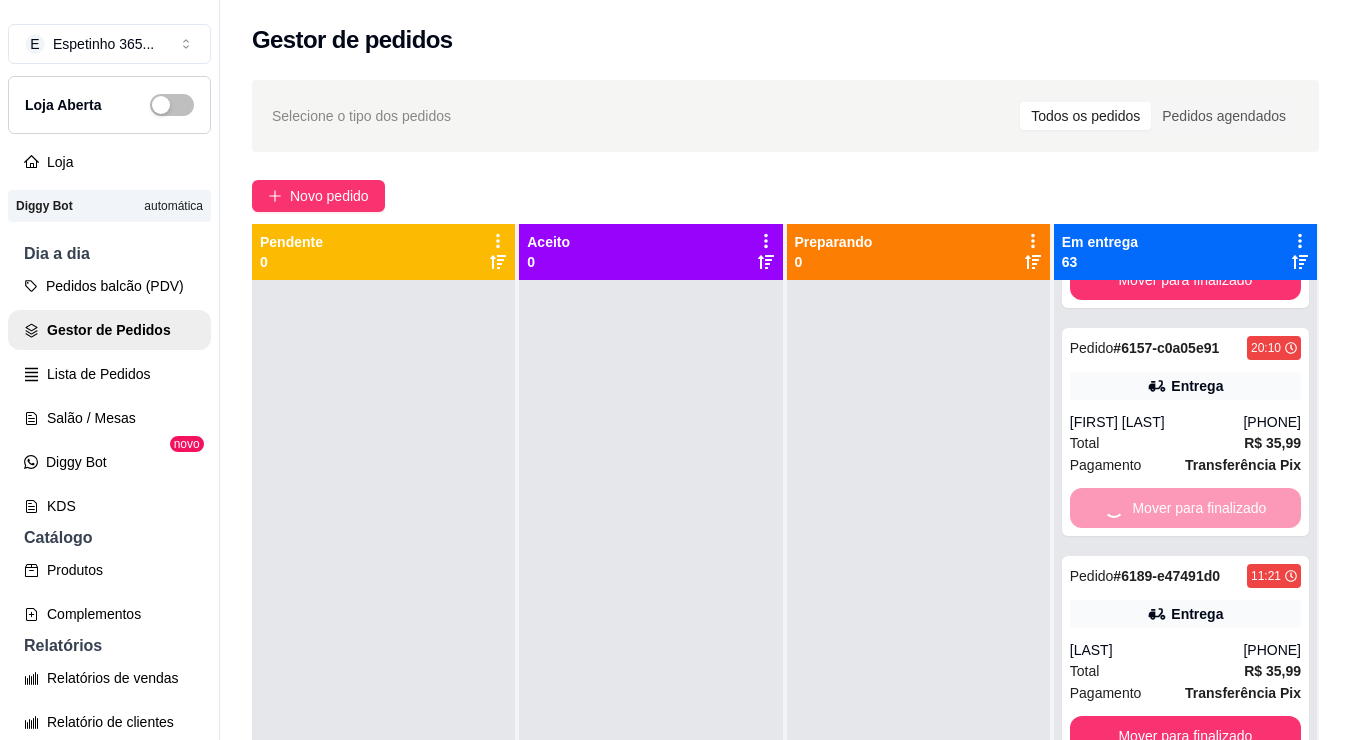 click on "Mover para finalizado" at bounding box center (1185, 280) 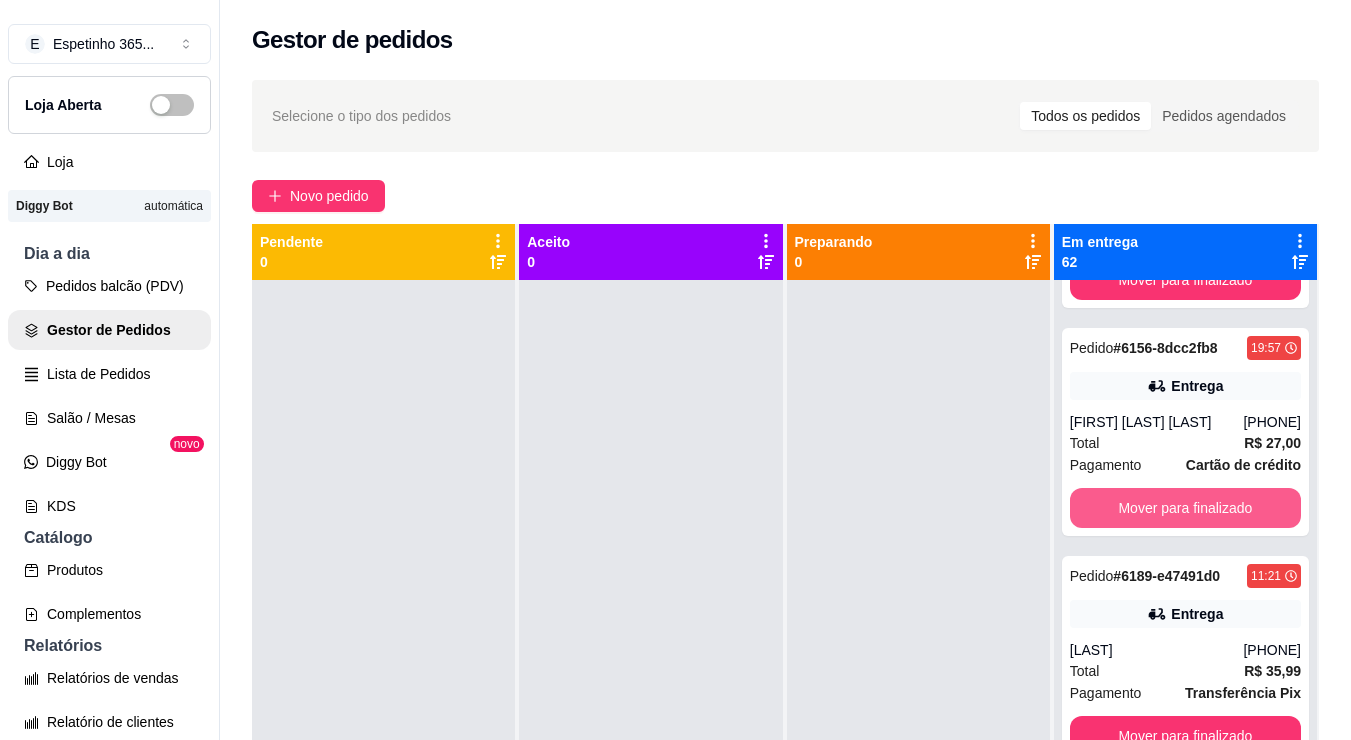 click on "Mover para finalizado" at bounding box center (1185, 508) 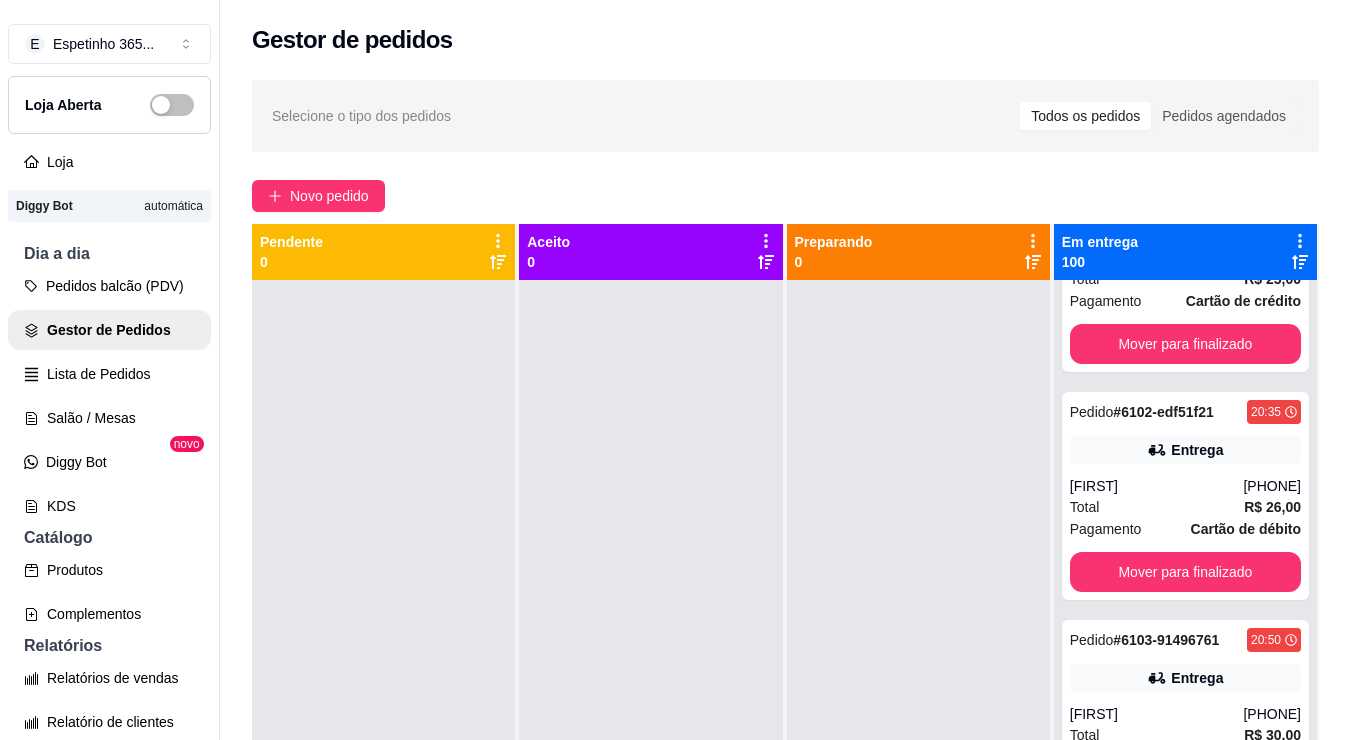 scroll, scrollTop: 22364, scrollLeft: 0, axis: vertical 